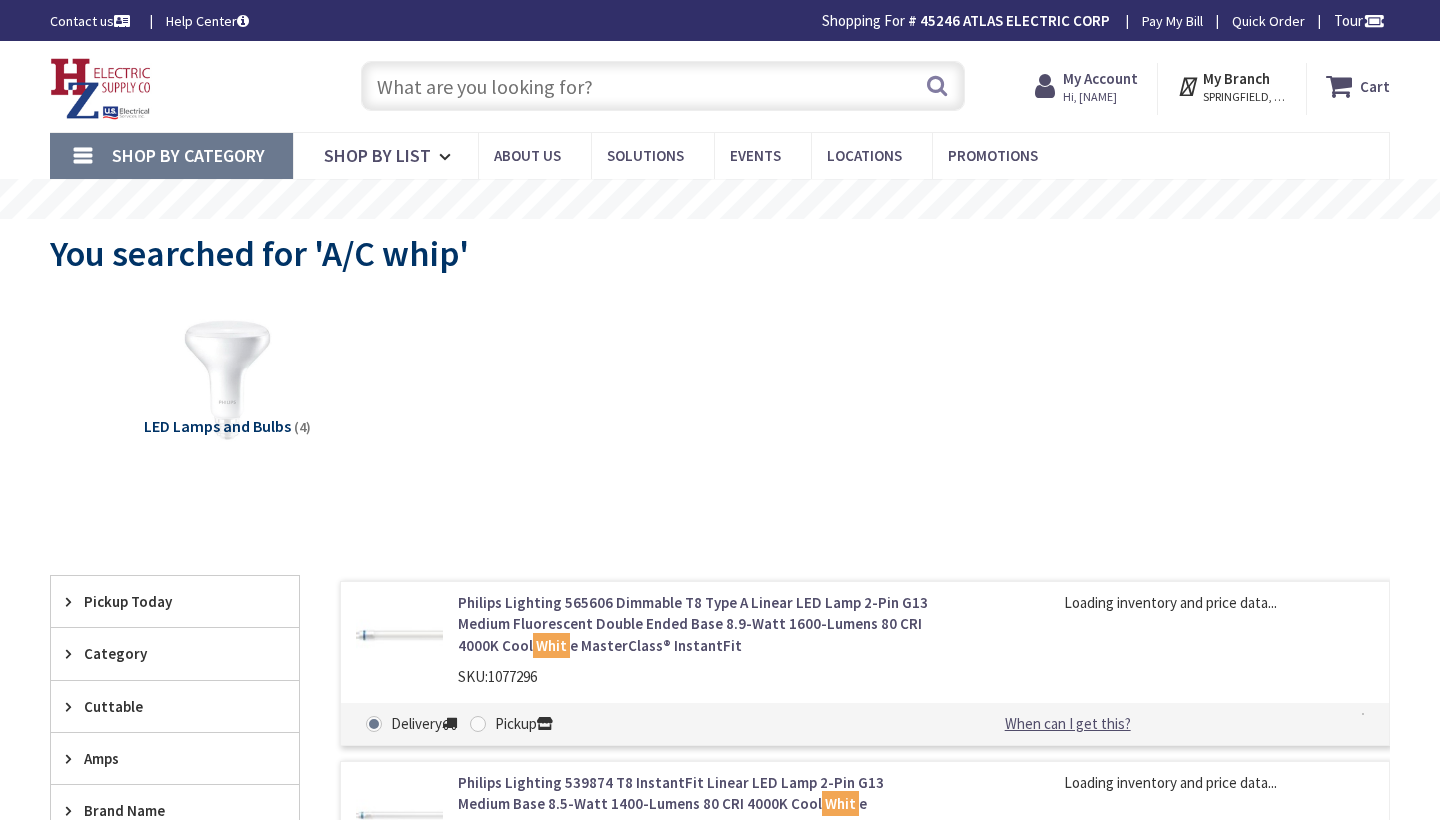 scroll, scrollTop: 0, scrollLeft: 0, axis: both 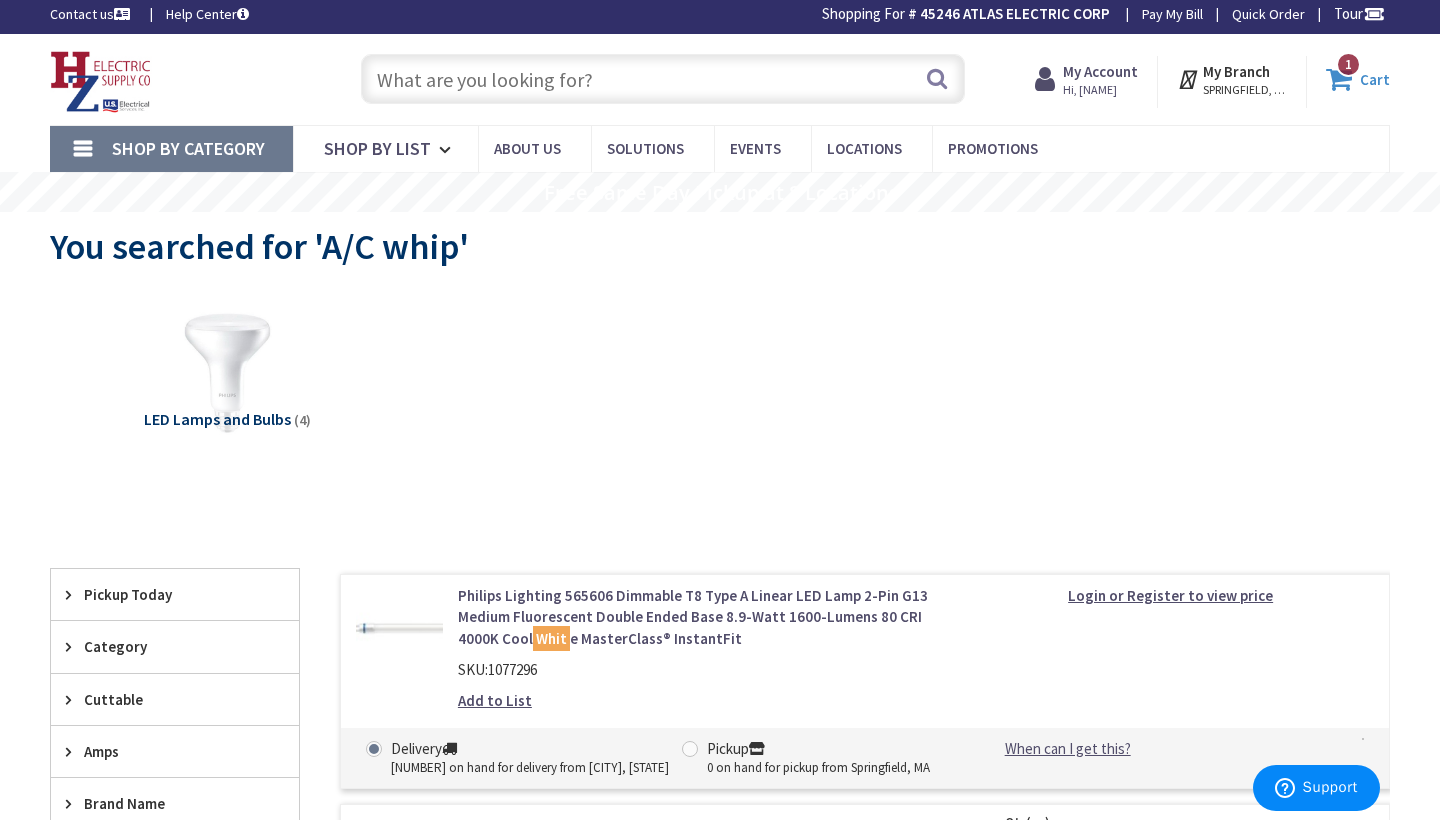 click on "1
1
items" at bounding box center [1348, 64] 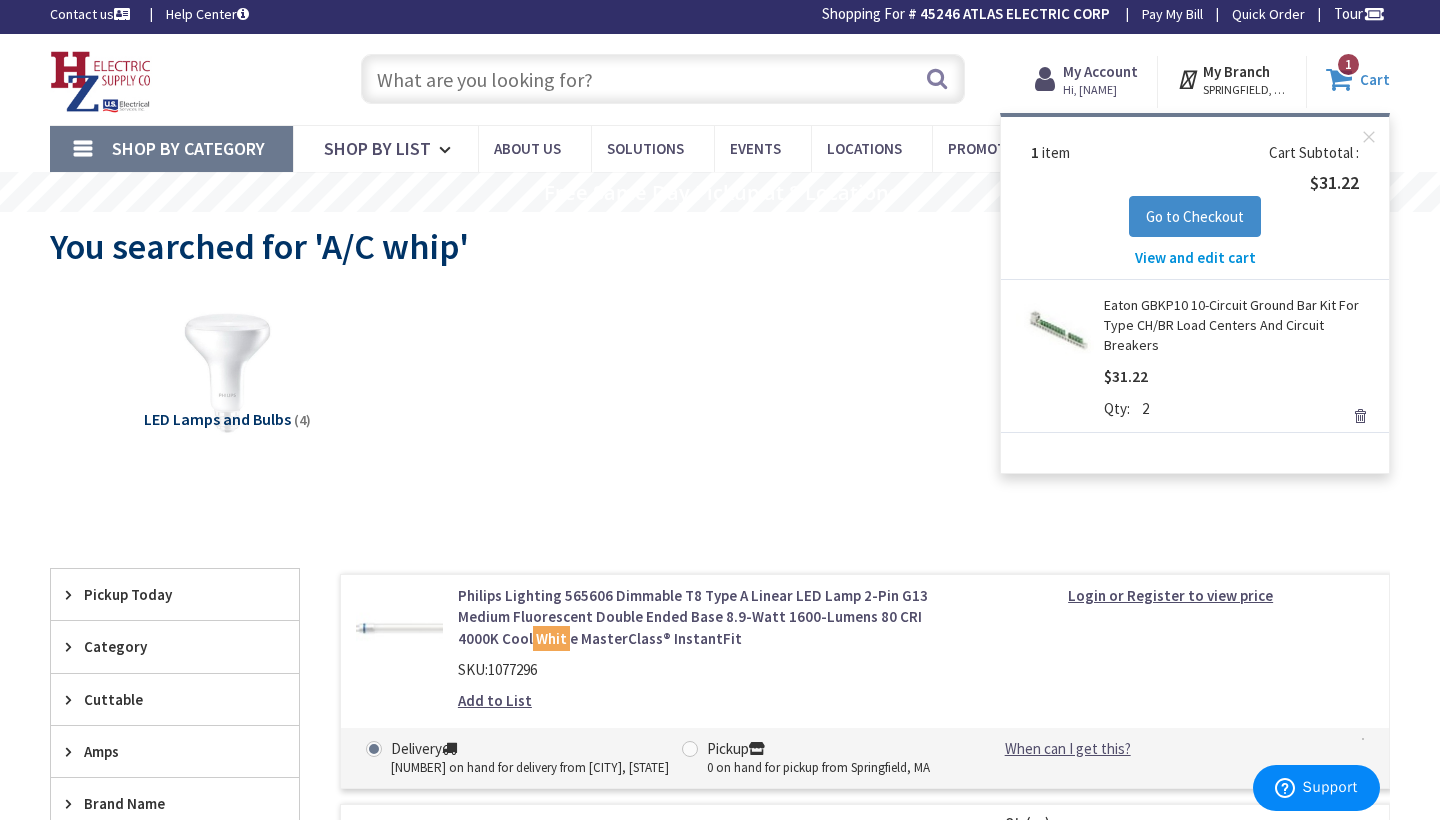 click on "1
1
items" at bounding box center (1348, 64) 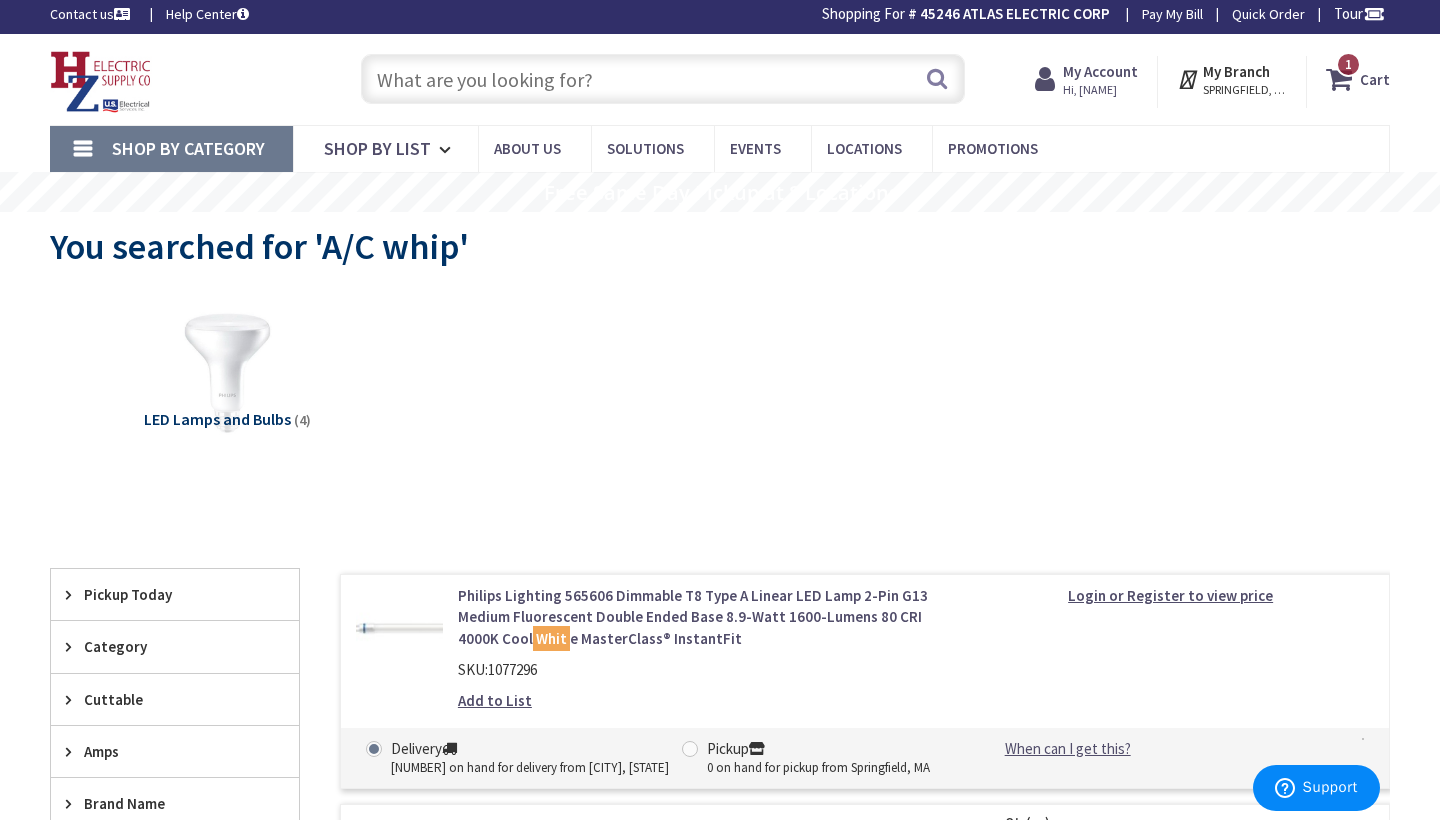 click at bounding box center [663, 79] 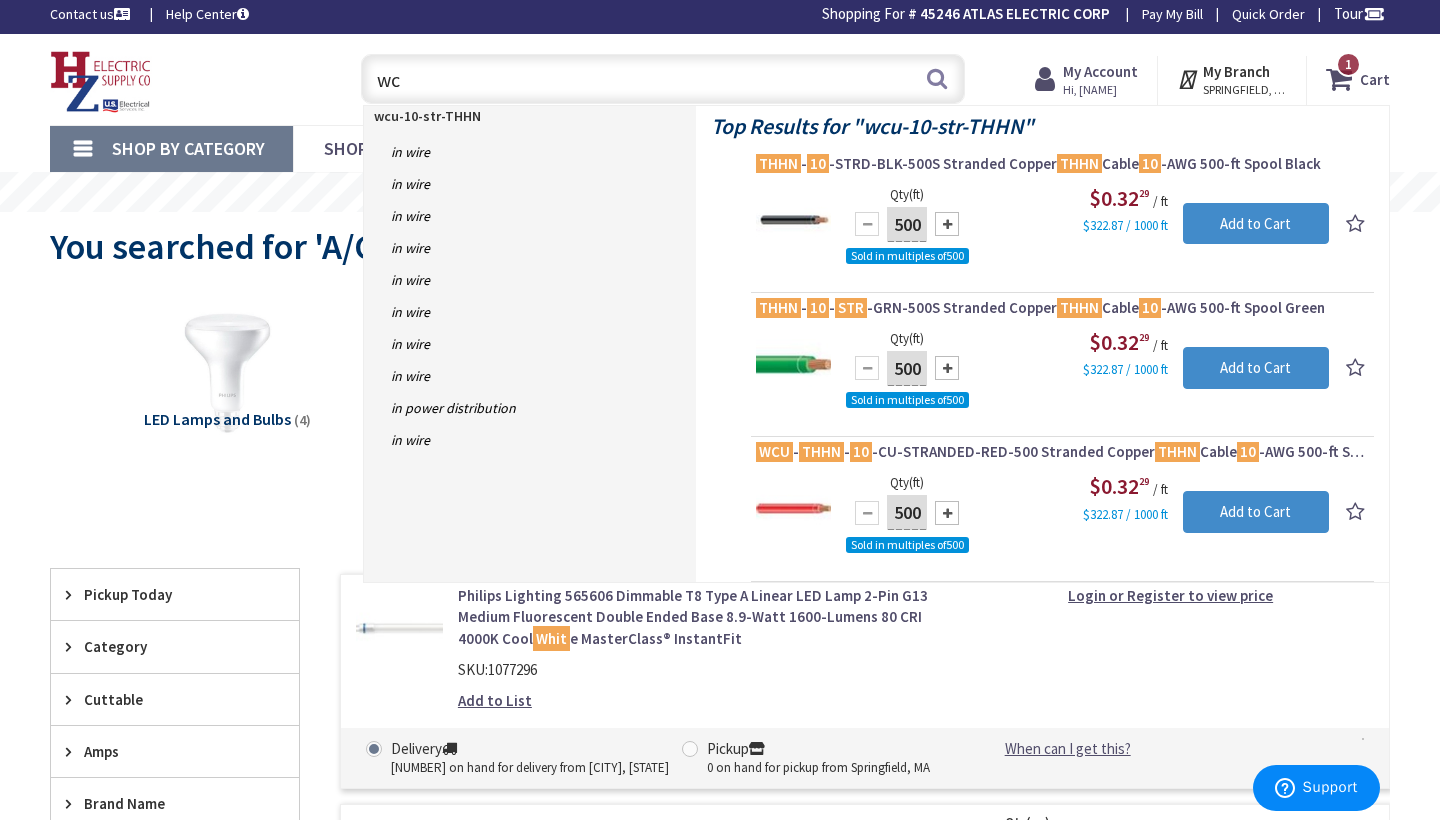 type on "w" 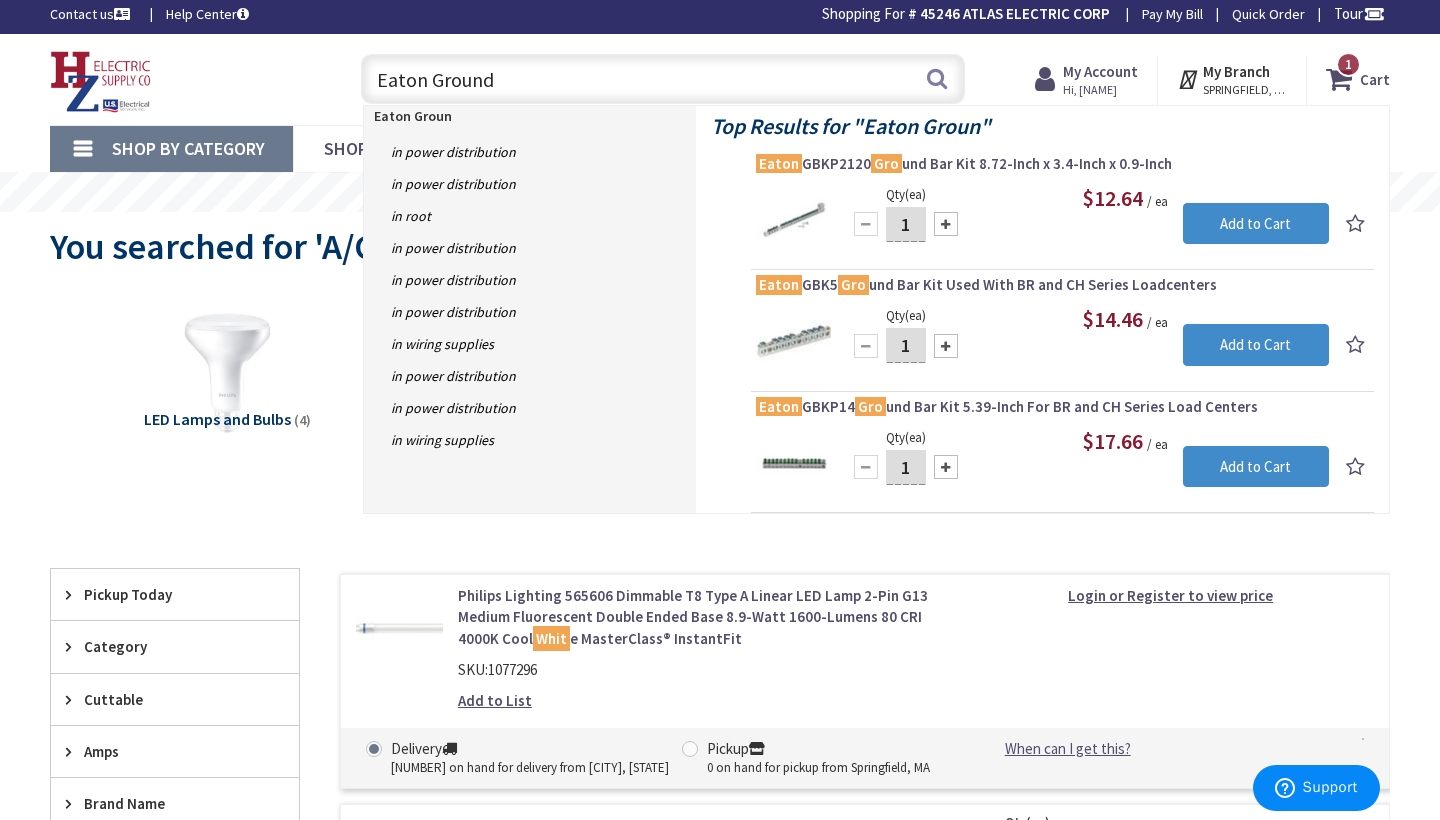 type on "Eaton Ground" 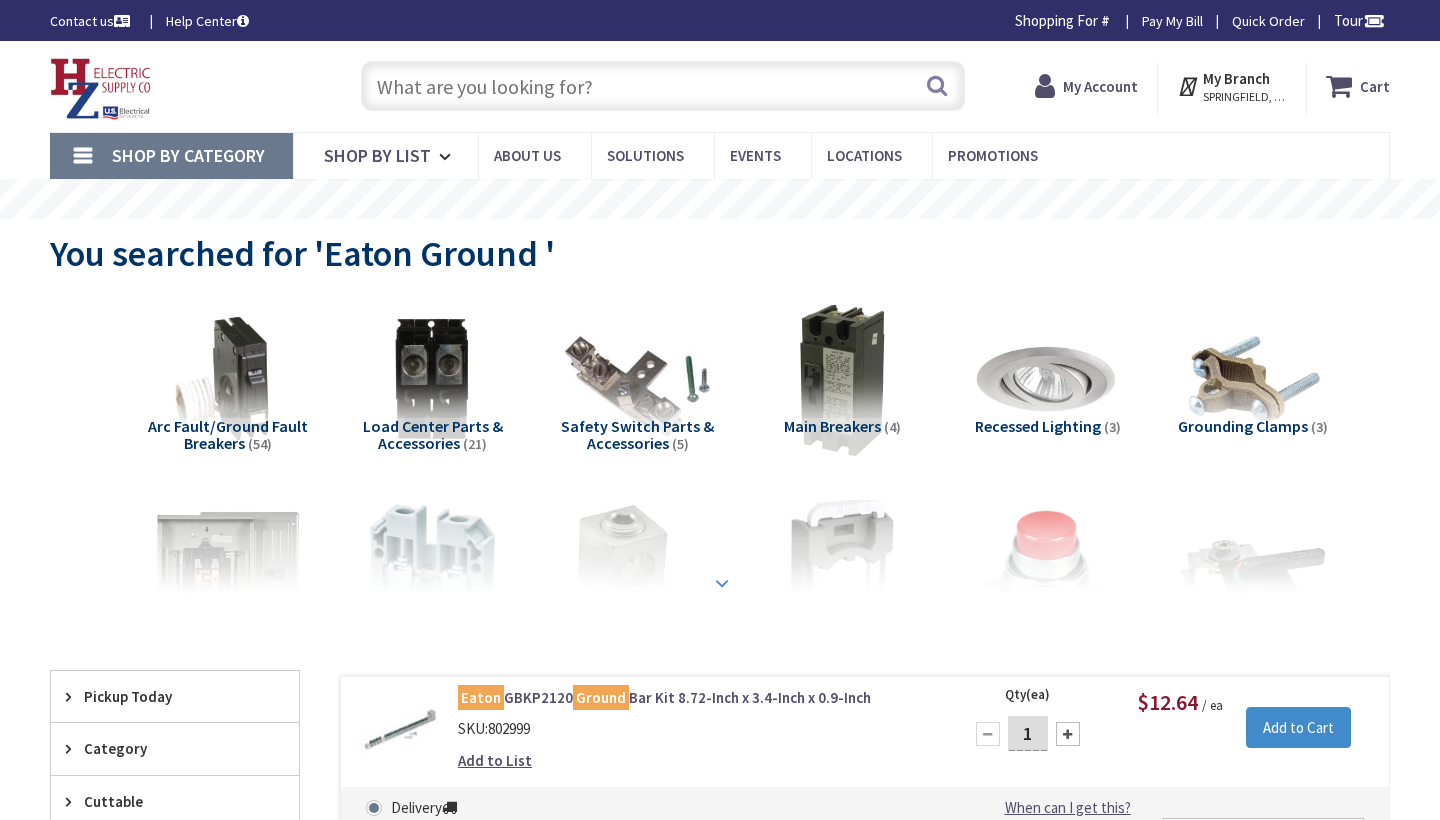 scroll, scrollTop: 0, scrollLeft: 0, axis: both 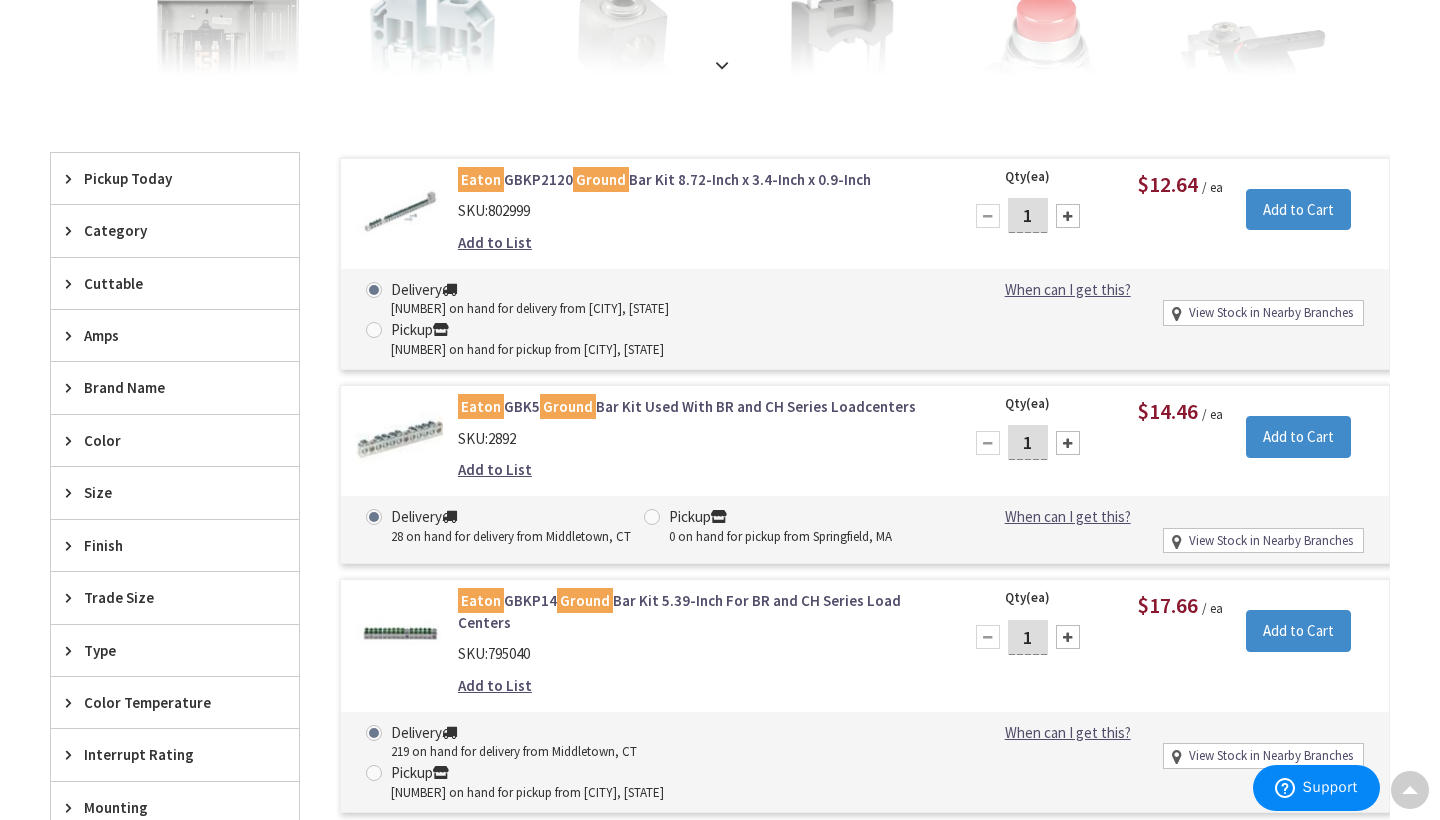 click at bounding box center [374, 330] 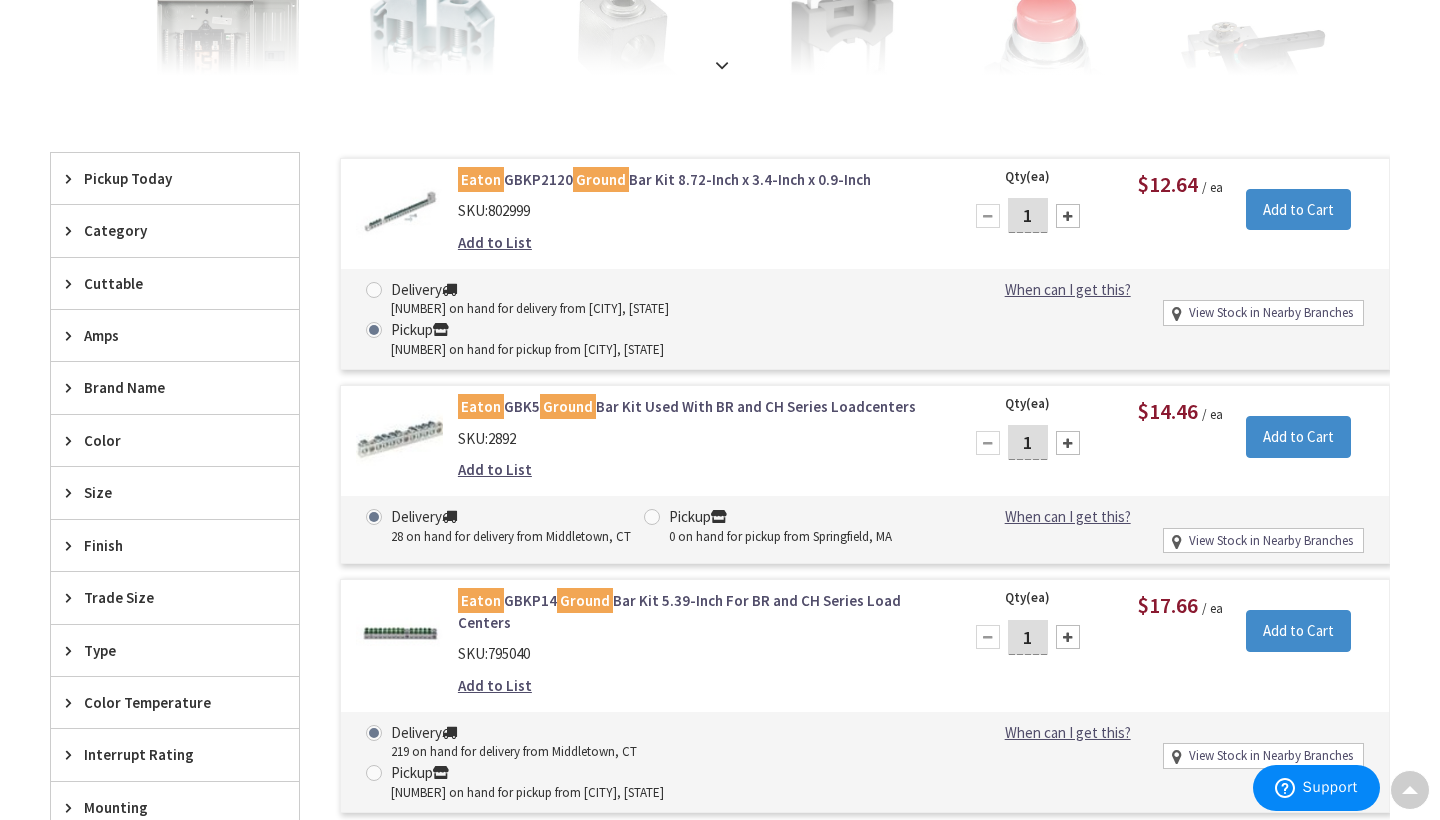 click at bounding box center (1068, 216) 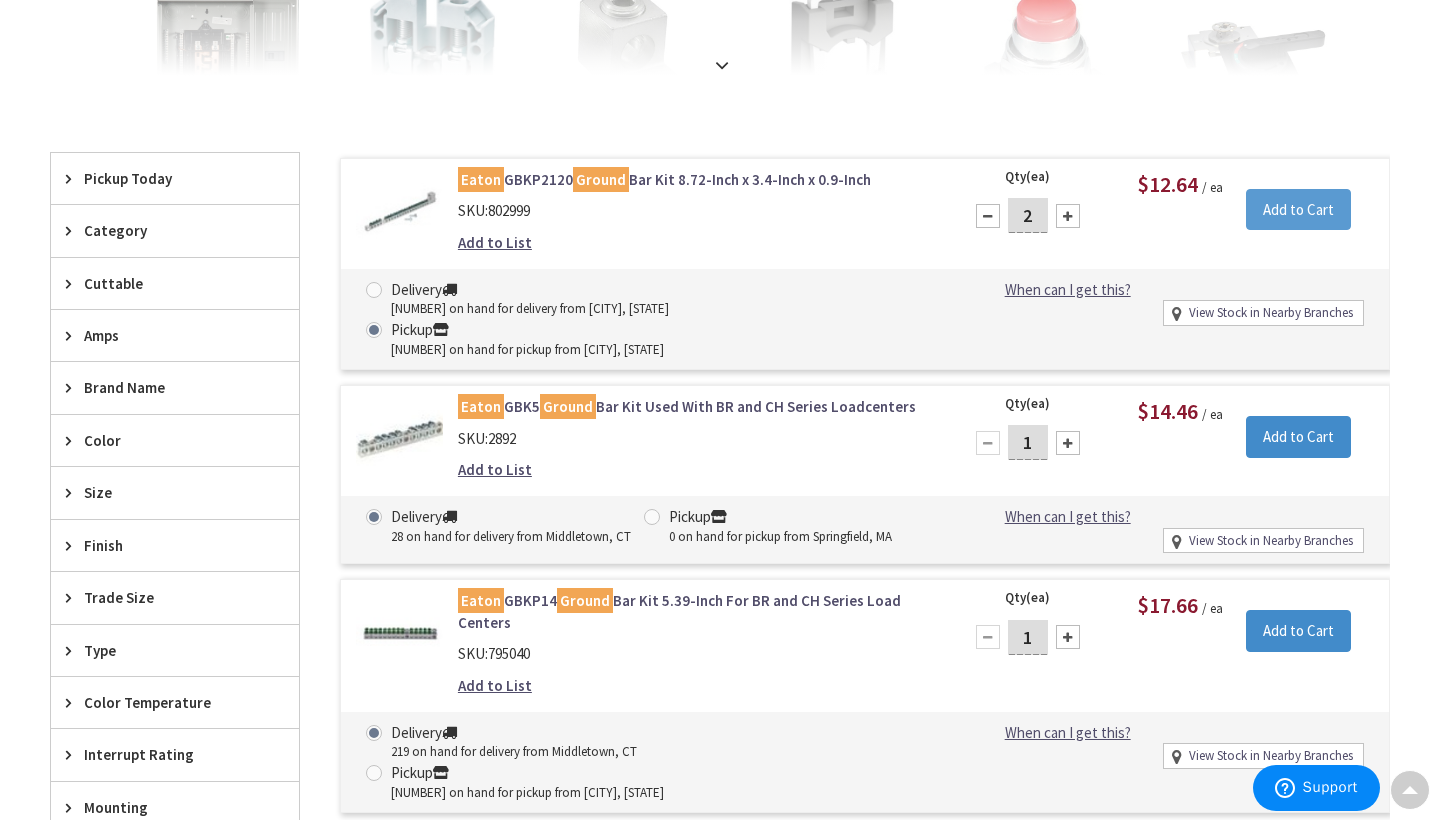 click on "Add to Cart" at bounding box center (1298, 210) 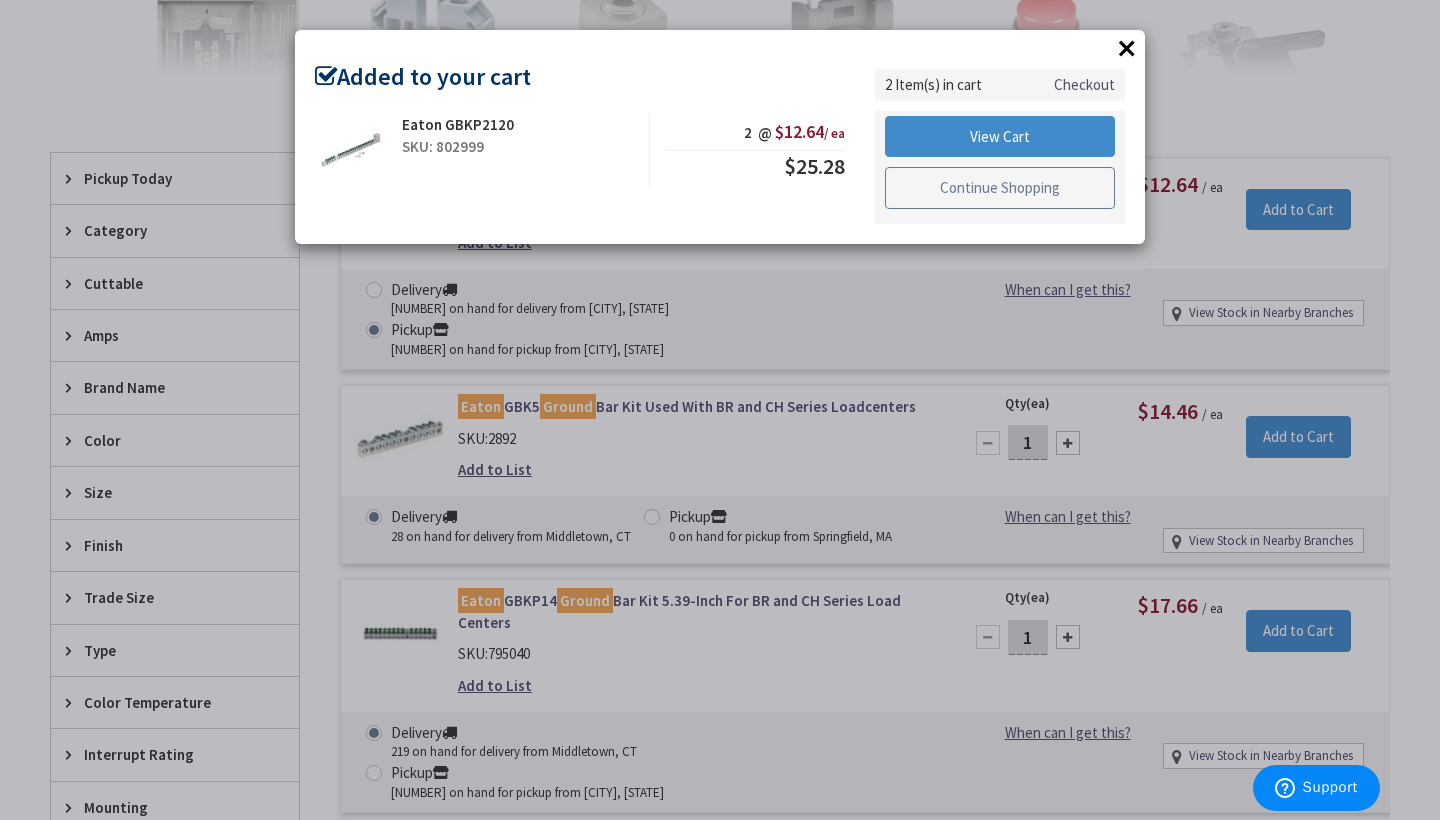 click on "Continue Shopping" at bounding box center [1000, 188] 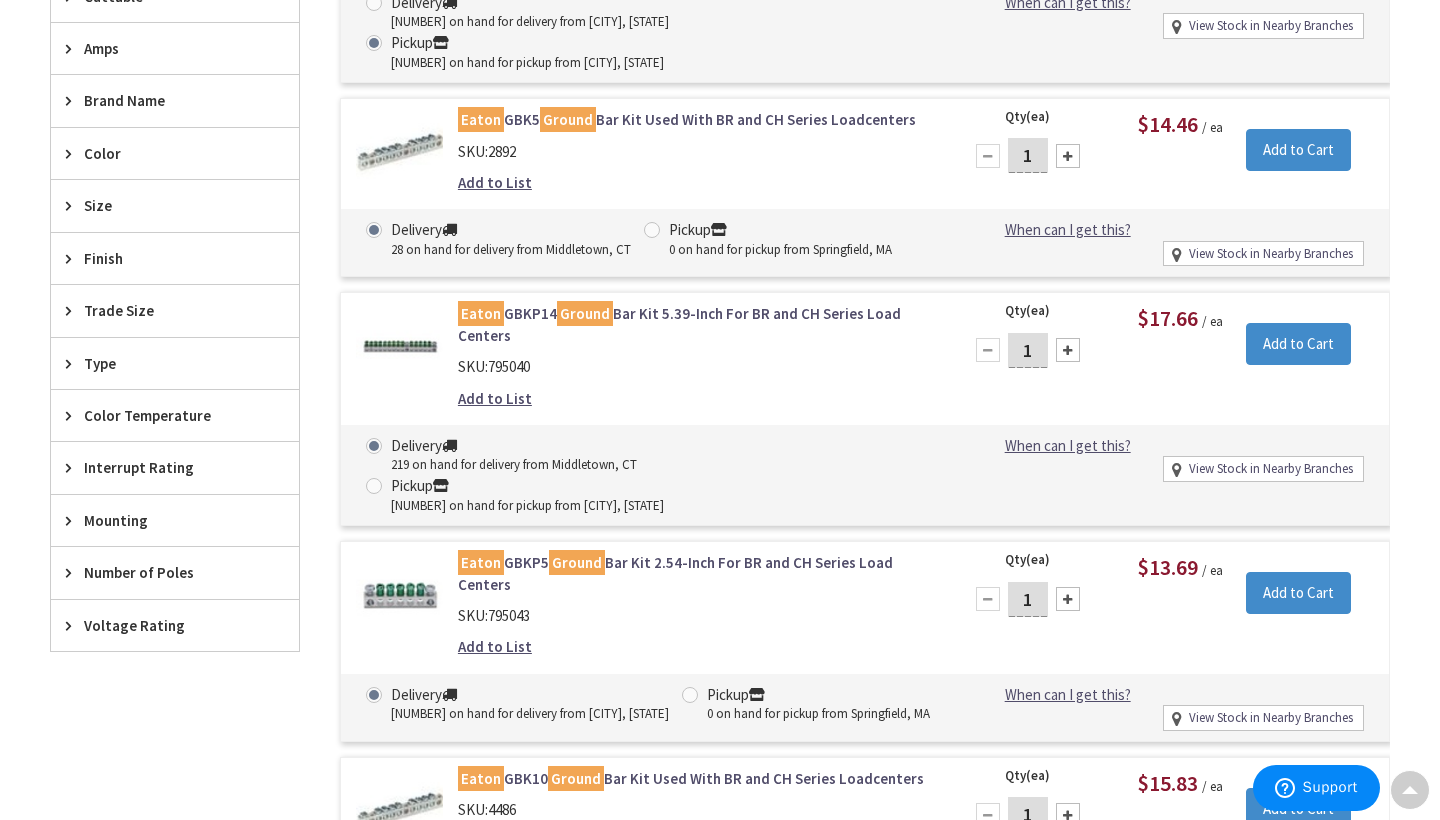 scroll, scrollTop: 809, scrollLeft: 0, axis: vertical 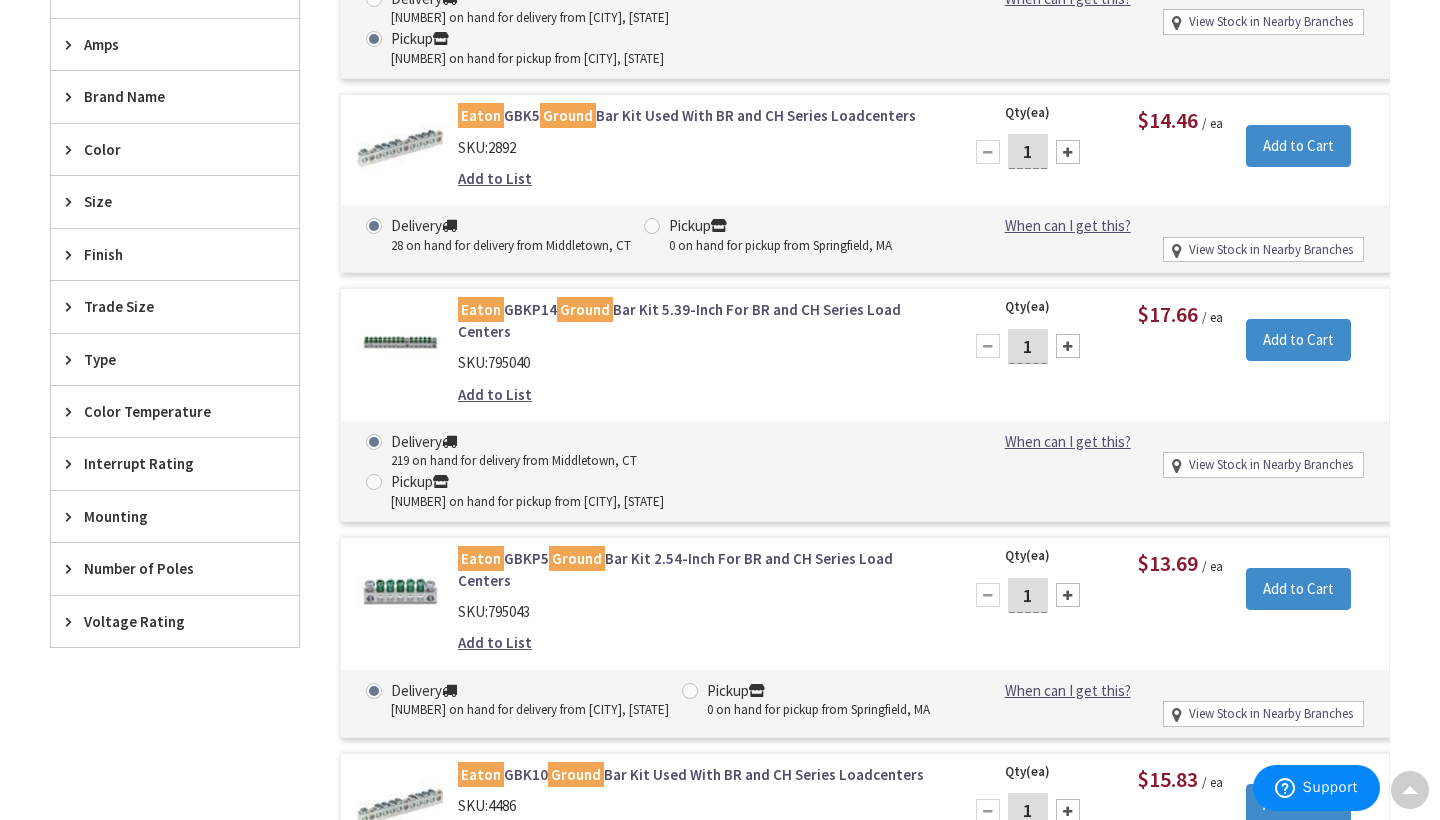 click at bounding box center (374, 482) 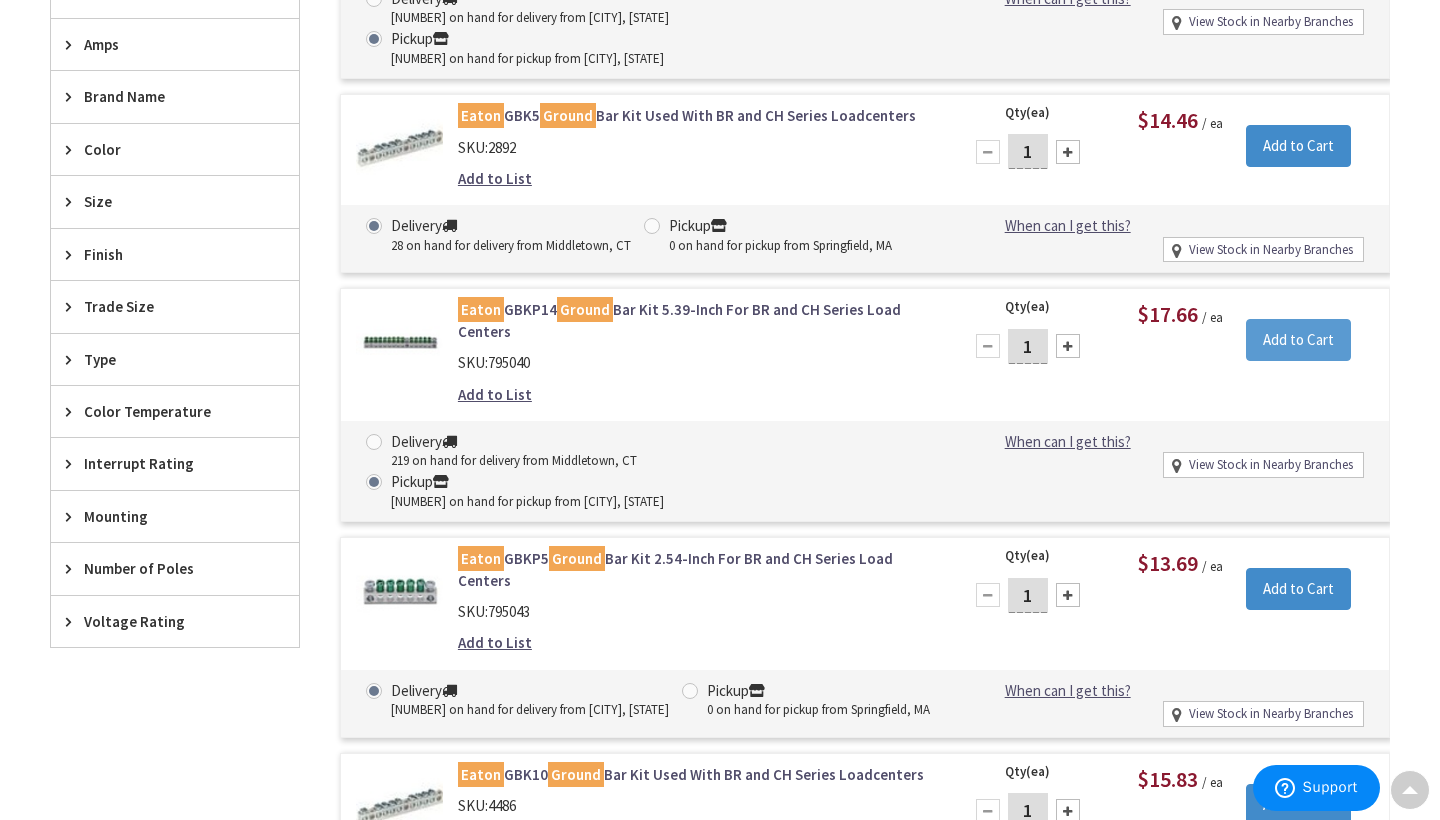click on "Add to Cart" at bounding box center [1298, 340] 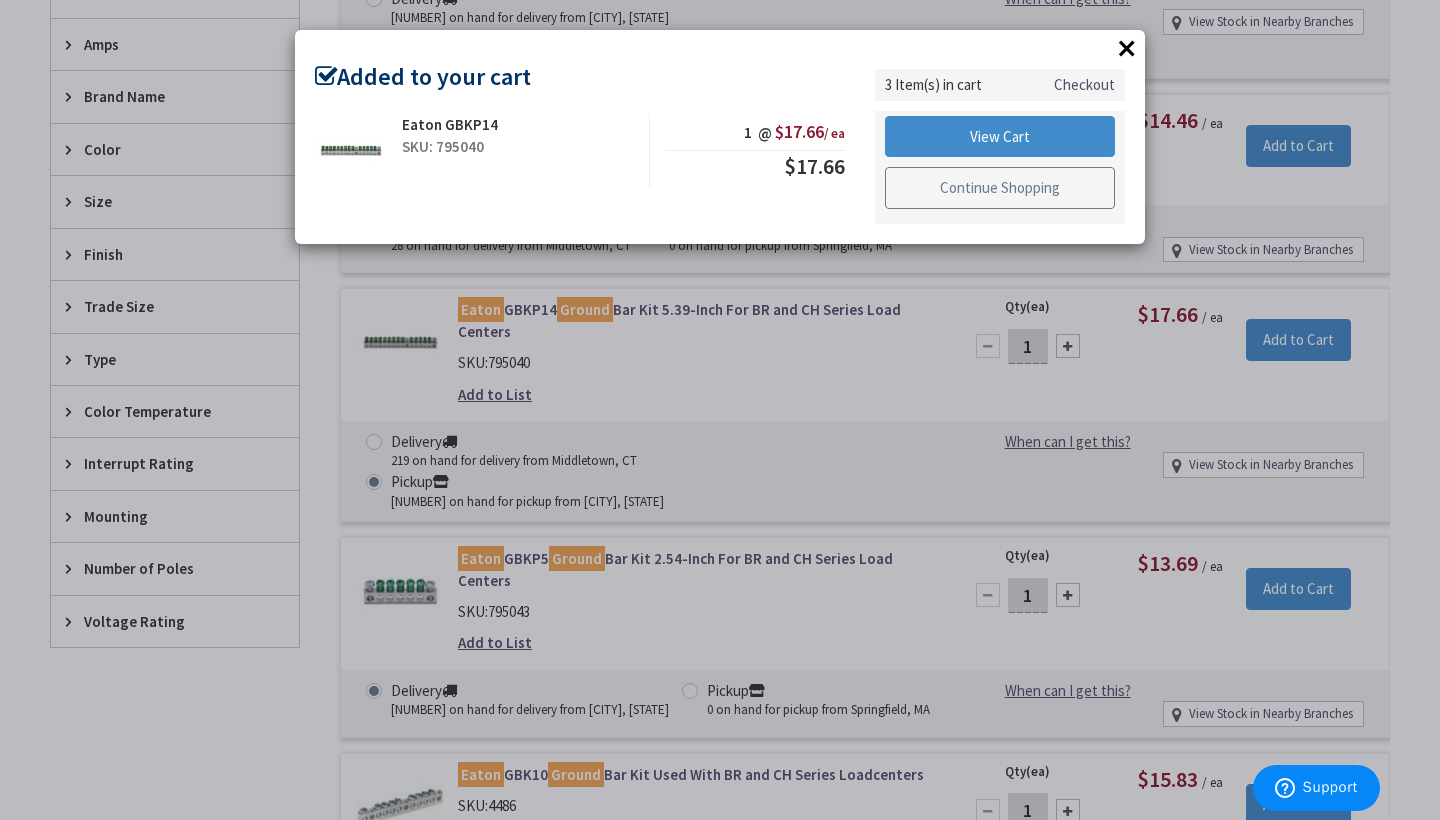 click on "Continue Shopping" at bounding box center (1000, 188) 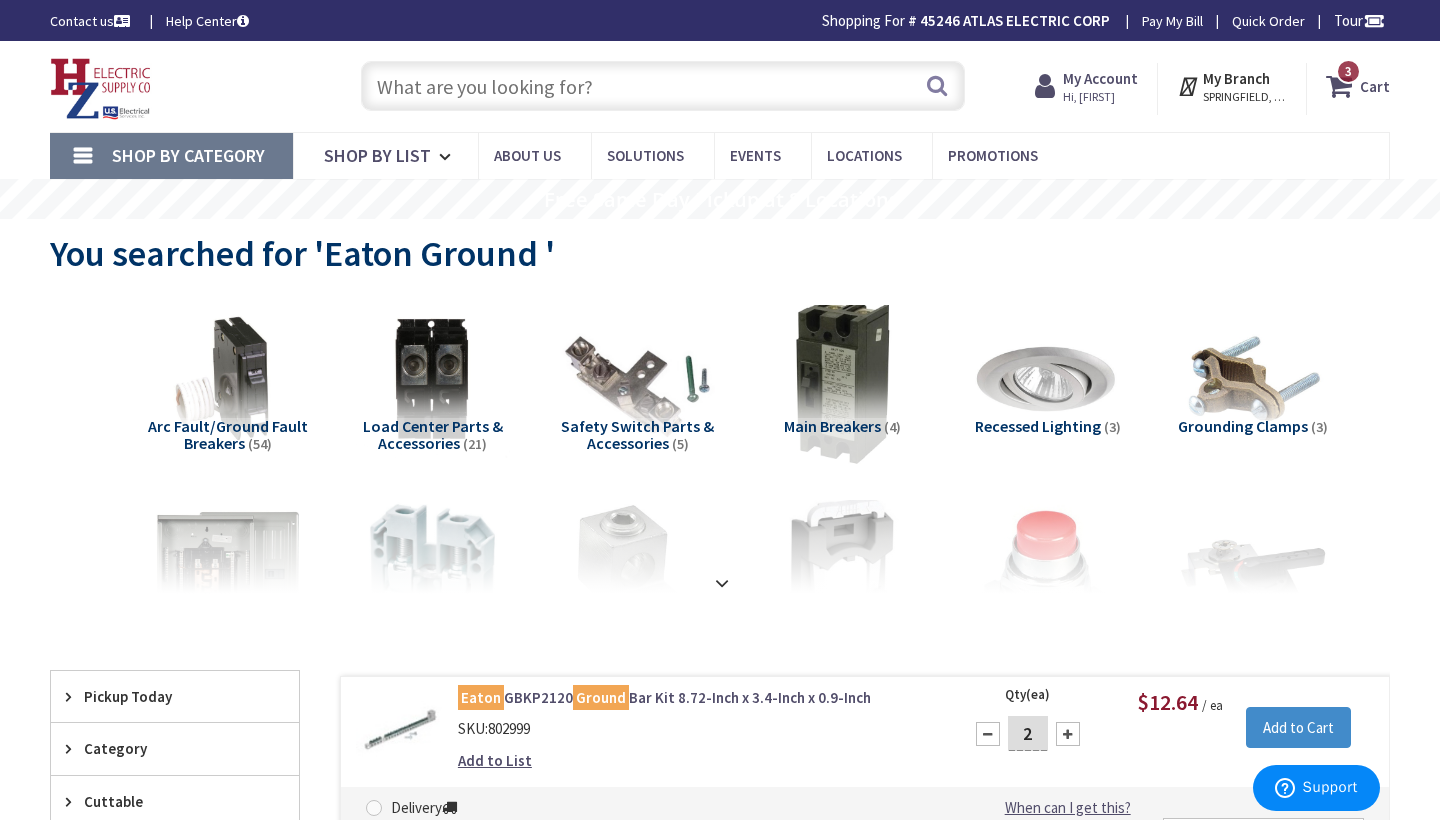 scroll, scrollTop: 0, scrollLeft: 0, axis: both 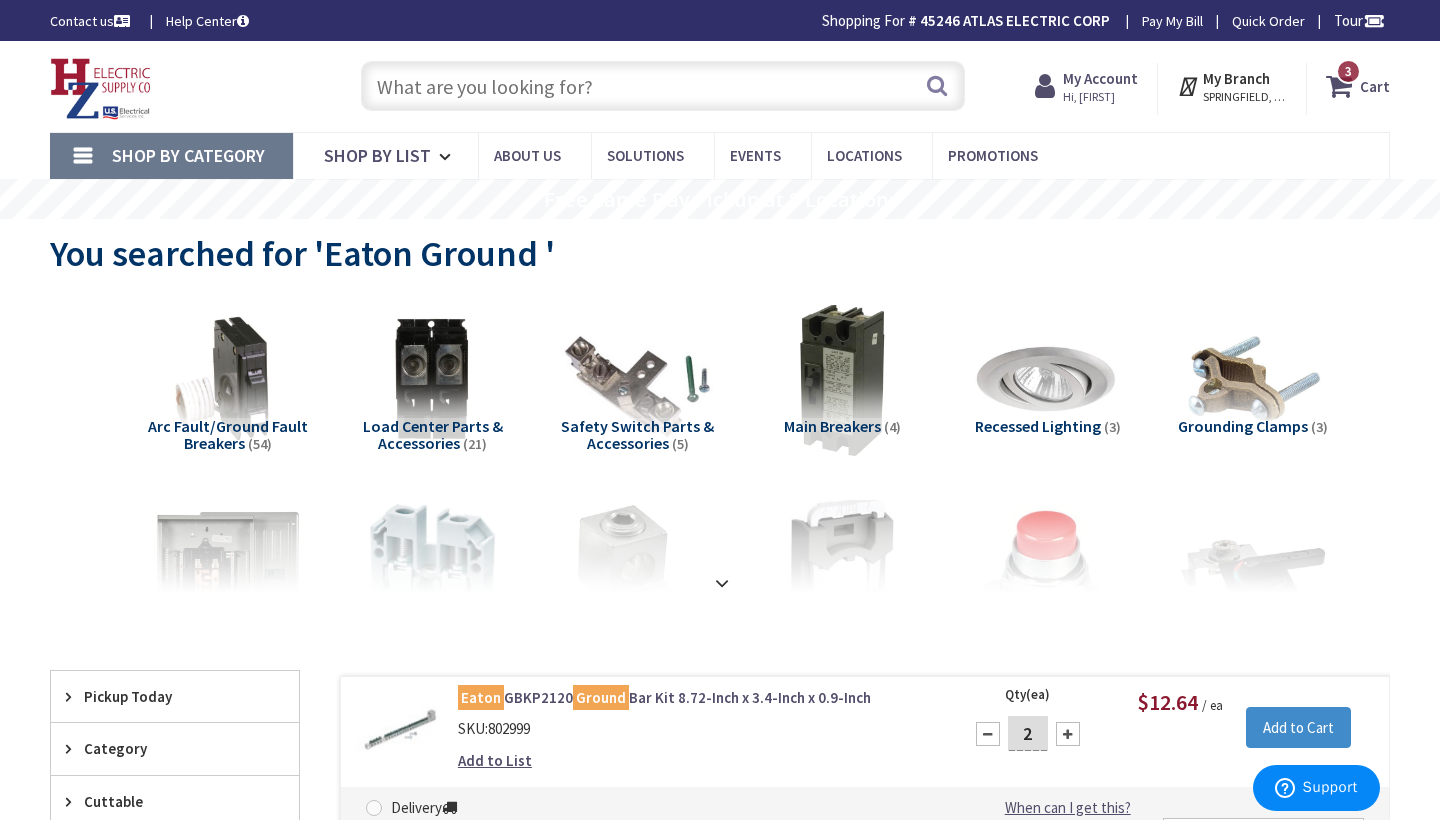click at bounding box center (663, 86) 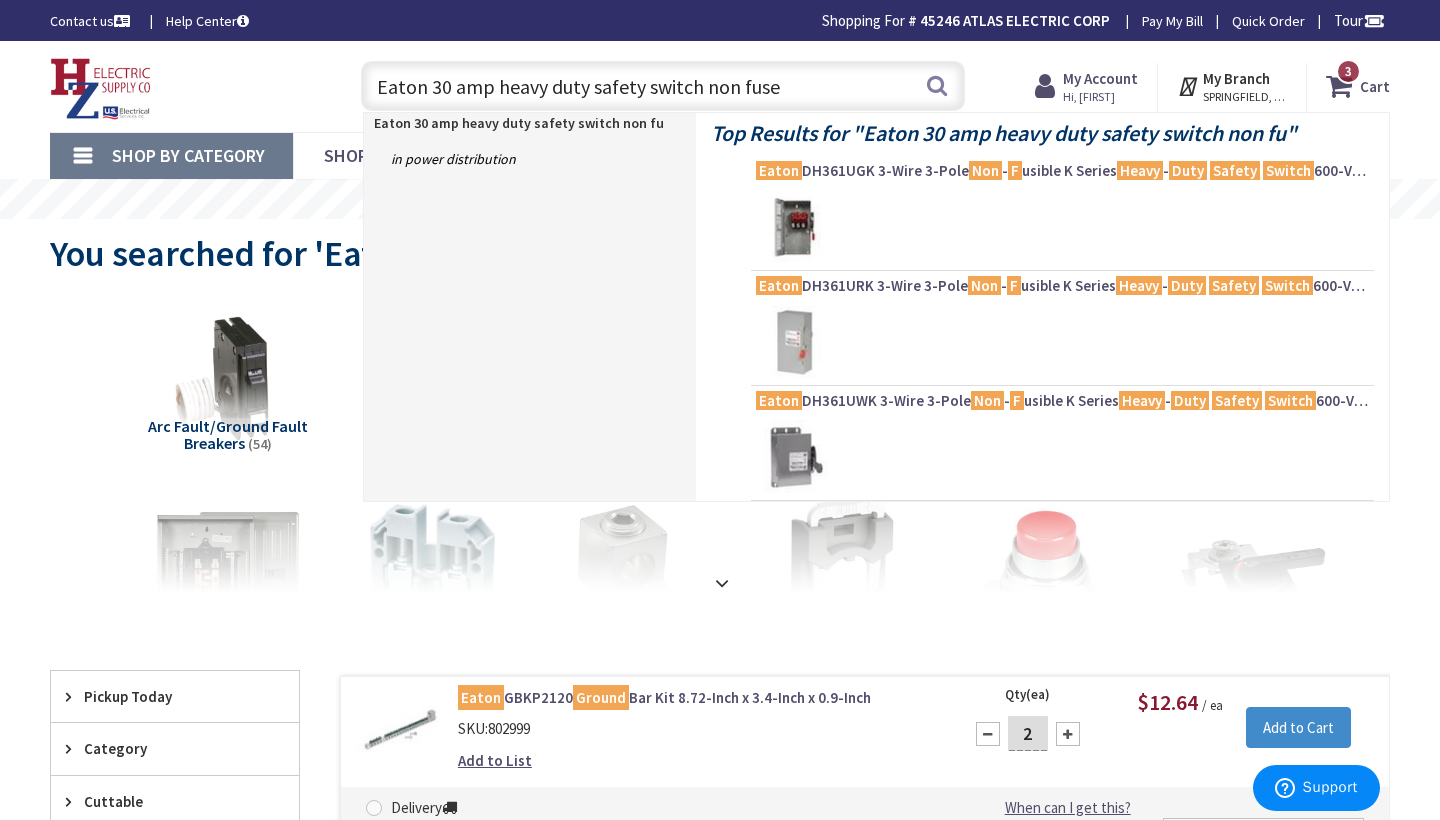 type on "Eaton 30 amp heavy duty safety switch non fused" 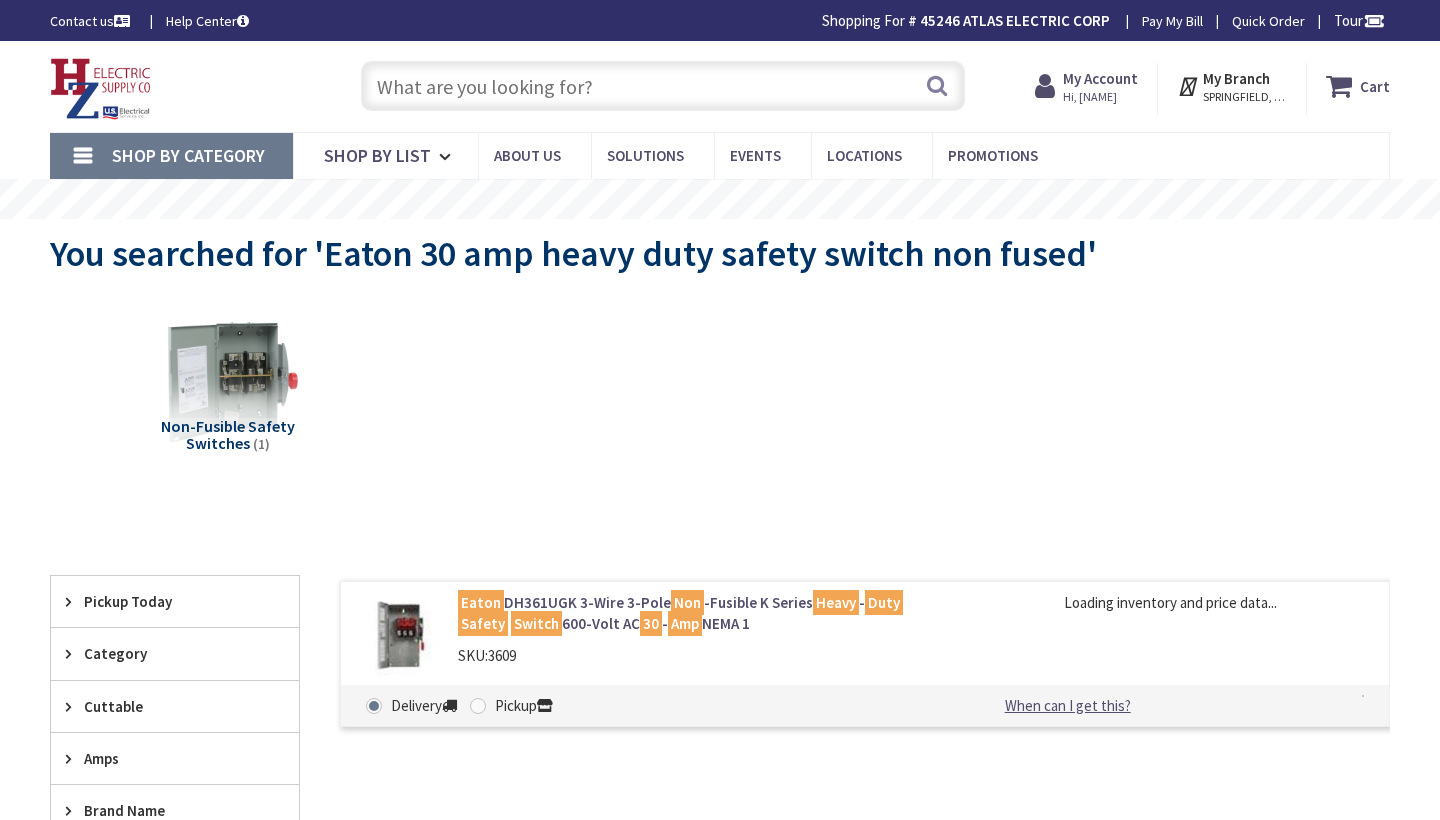 scroll, scrollTop: 0, scrollLeft: 0, axis: both 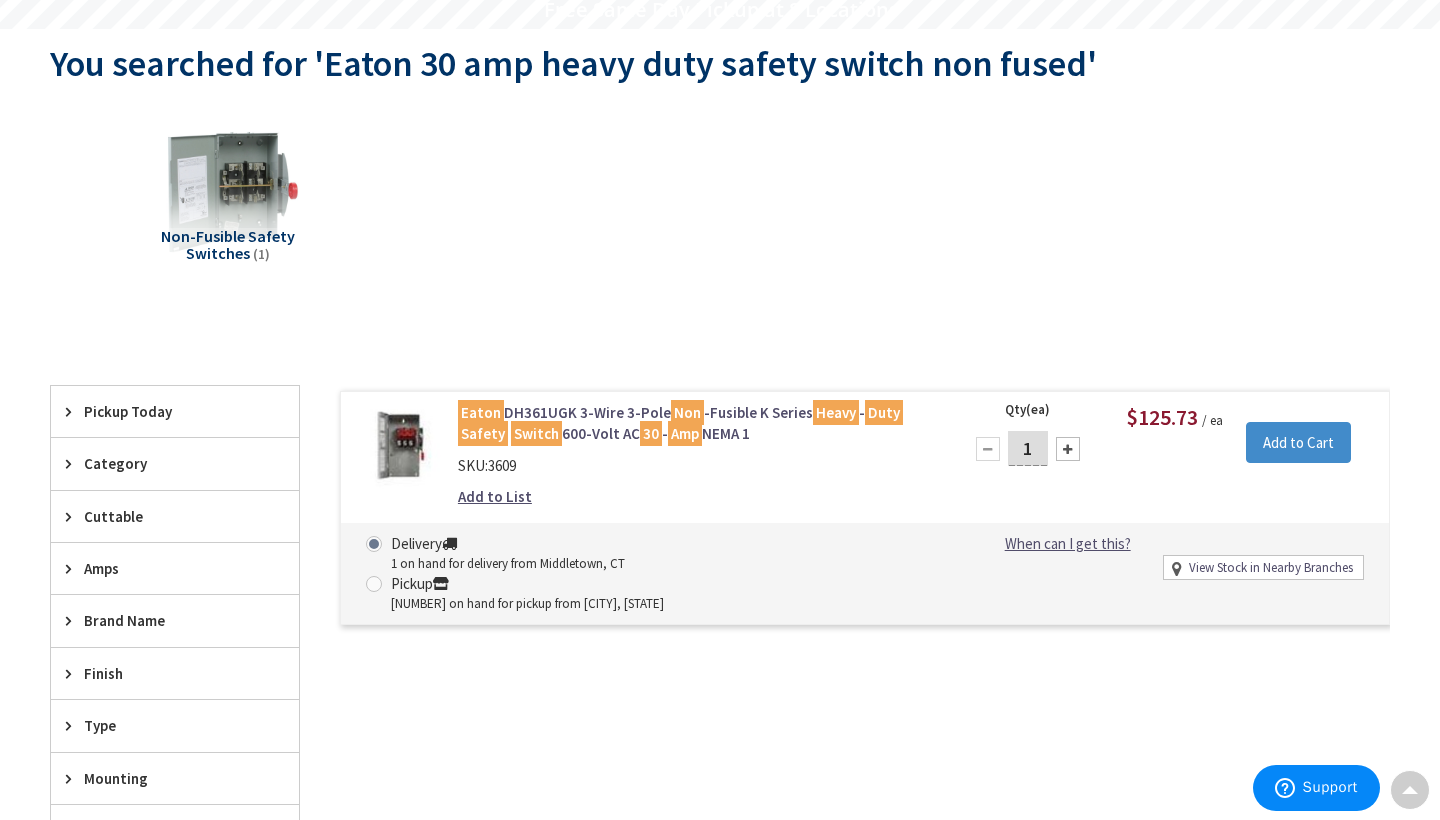 click at bounding box center (374, 584) 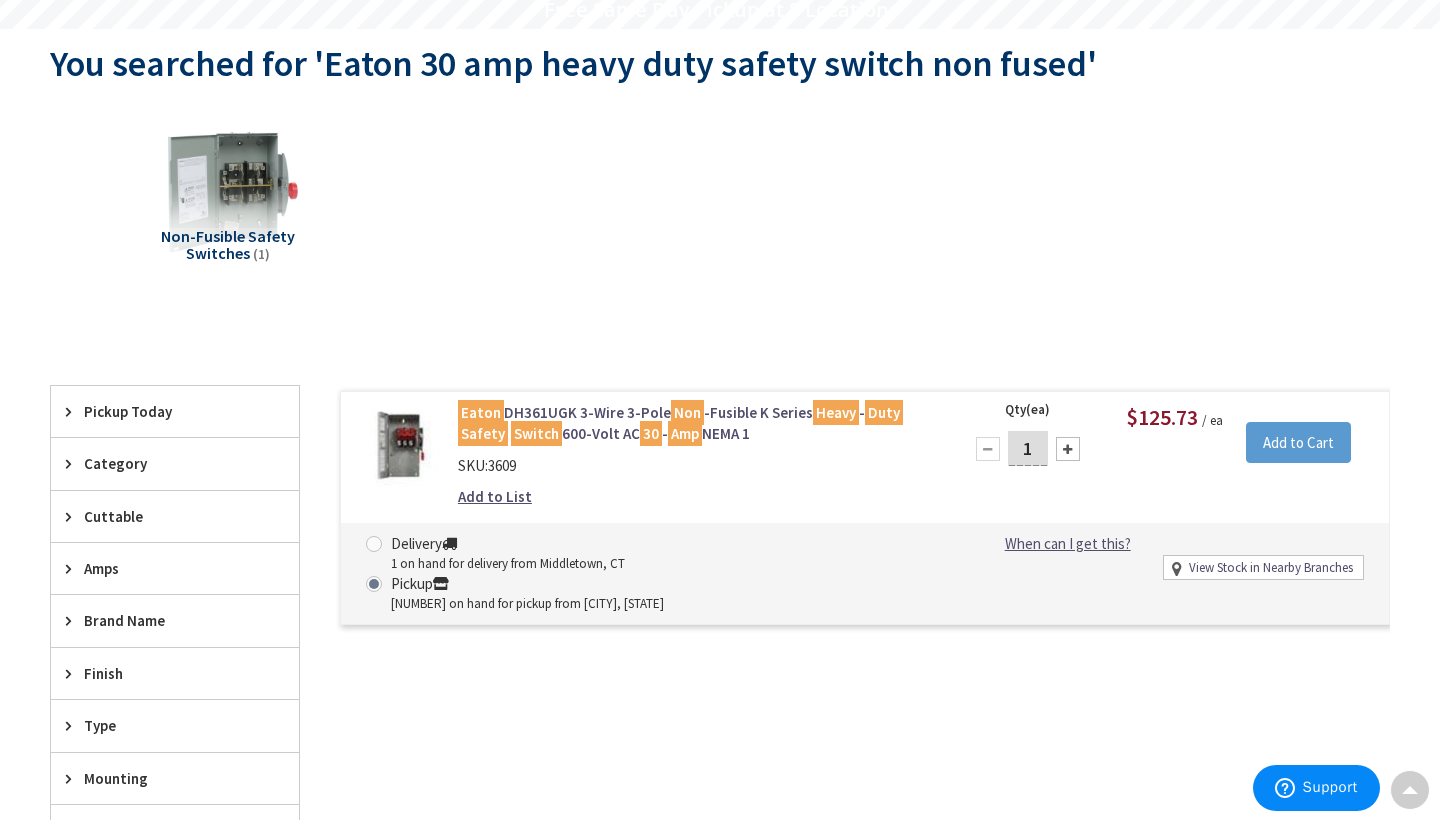 click on "Add to Cart" at bounding box center (1298, 443) 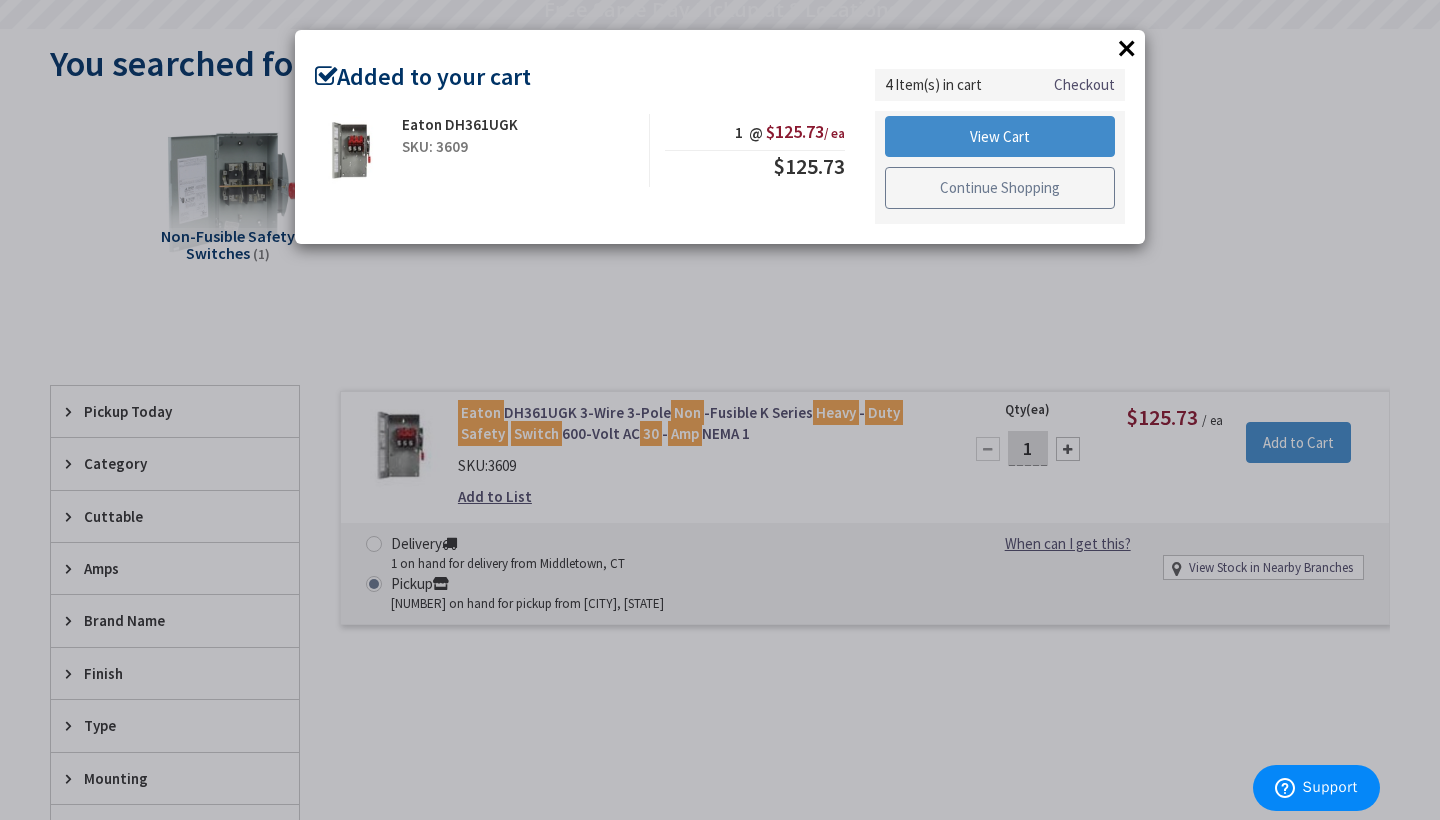 click on "Continue Shopping" at bounding box center (1000, 188) 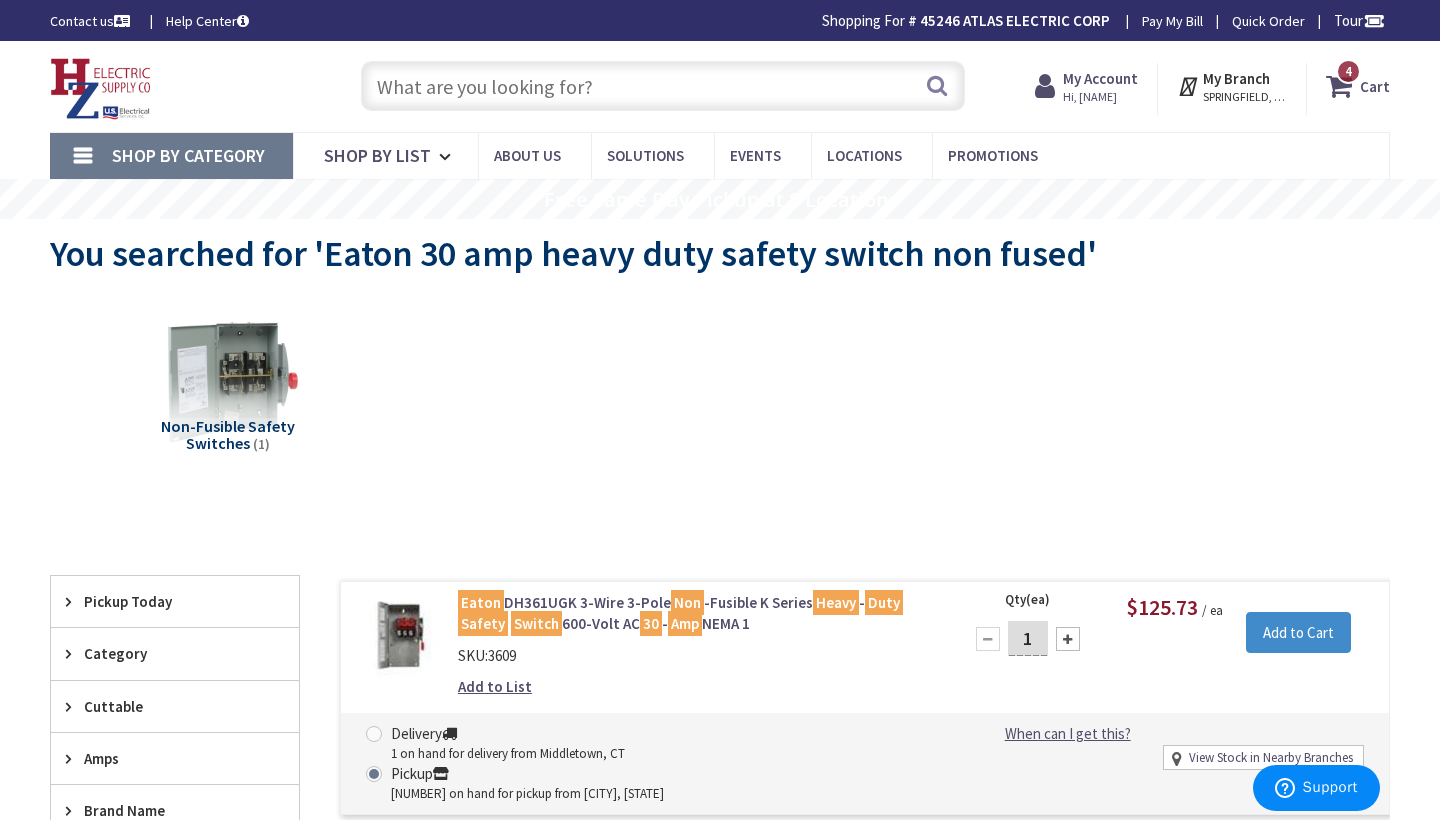scroll, scrollTop: 0, scrollLeft: 0, axis: both 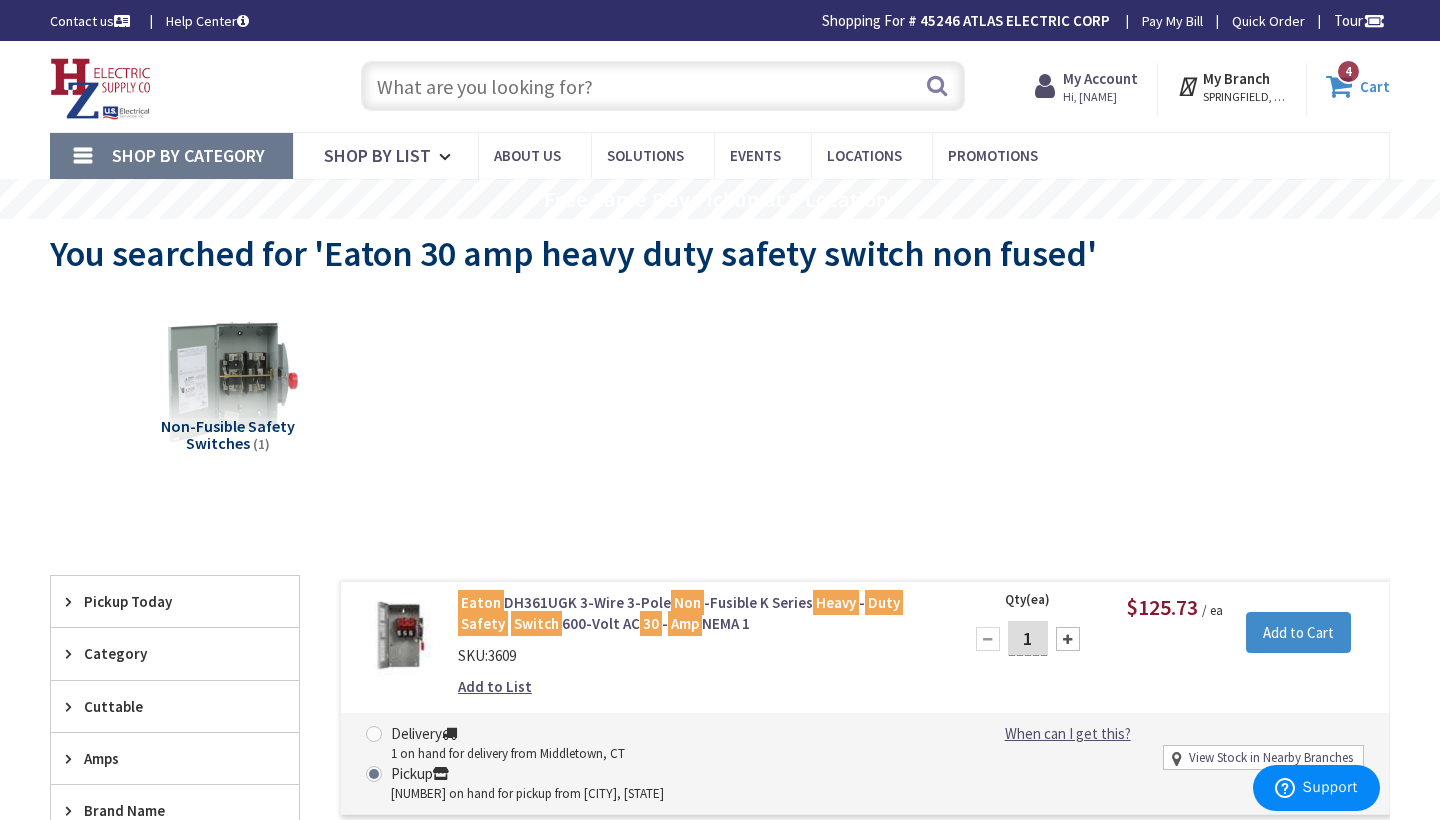 click at bounding box center (1343, 86) 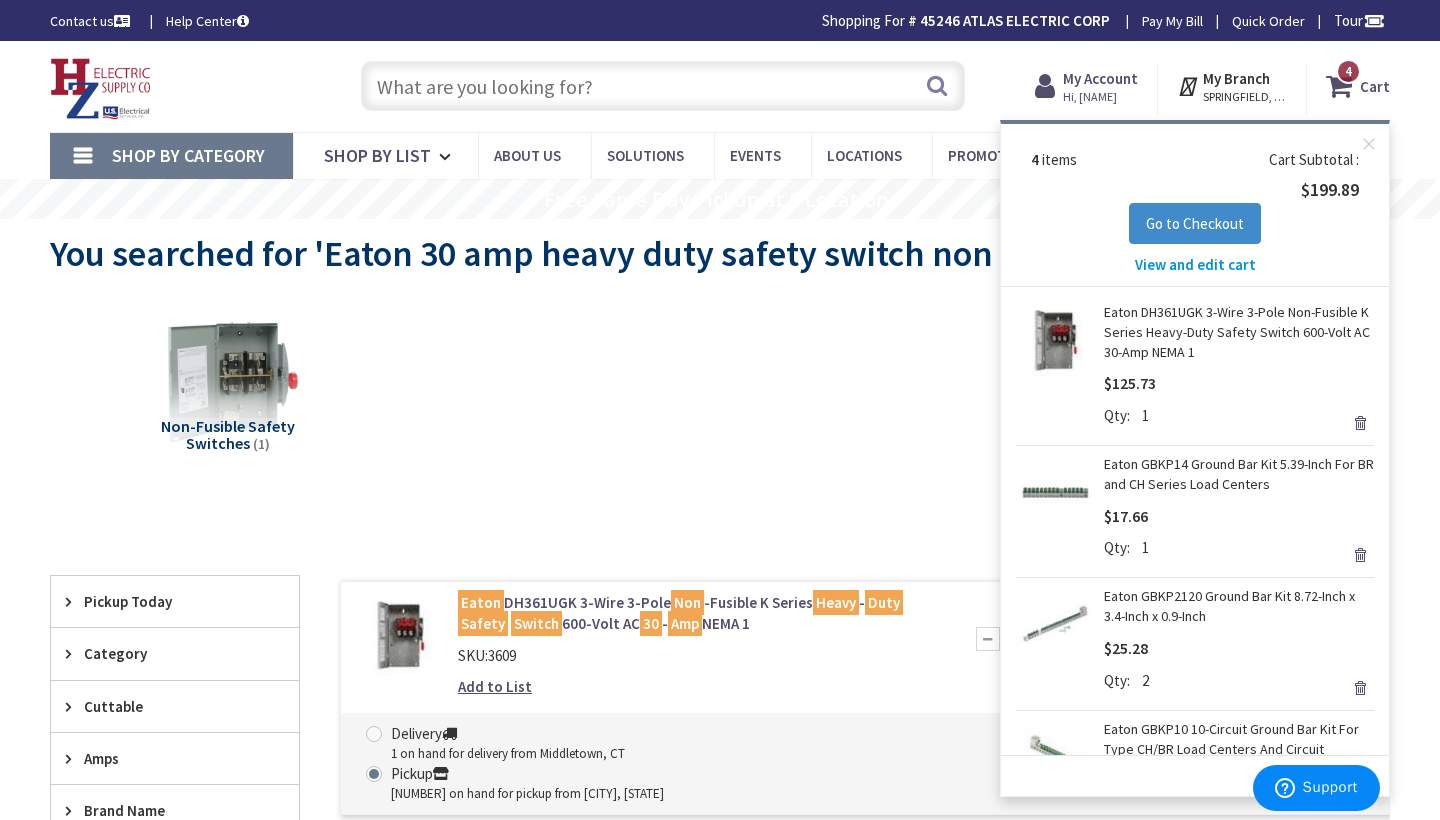 click on "View and edit cart" at bounding box center (1195, 264) 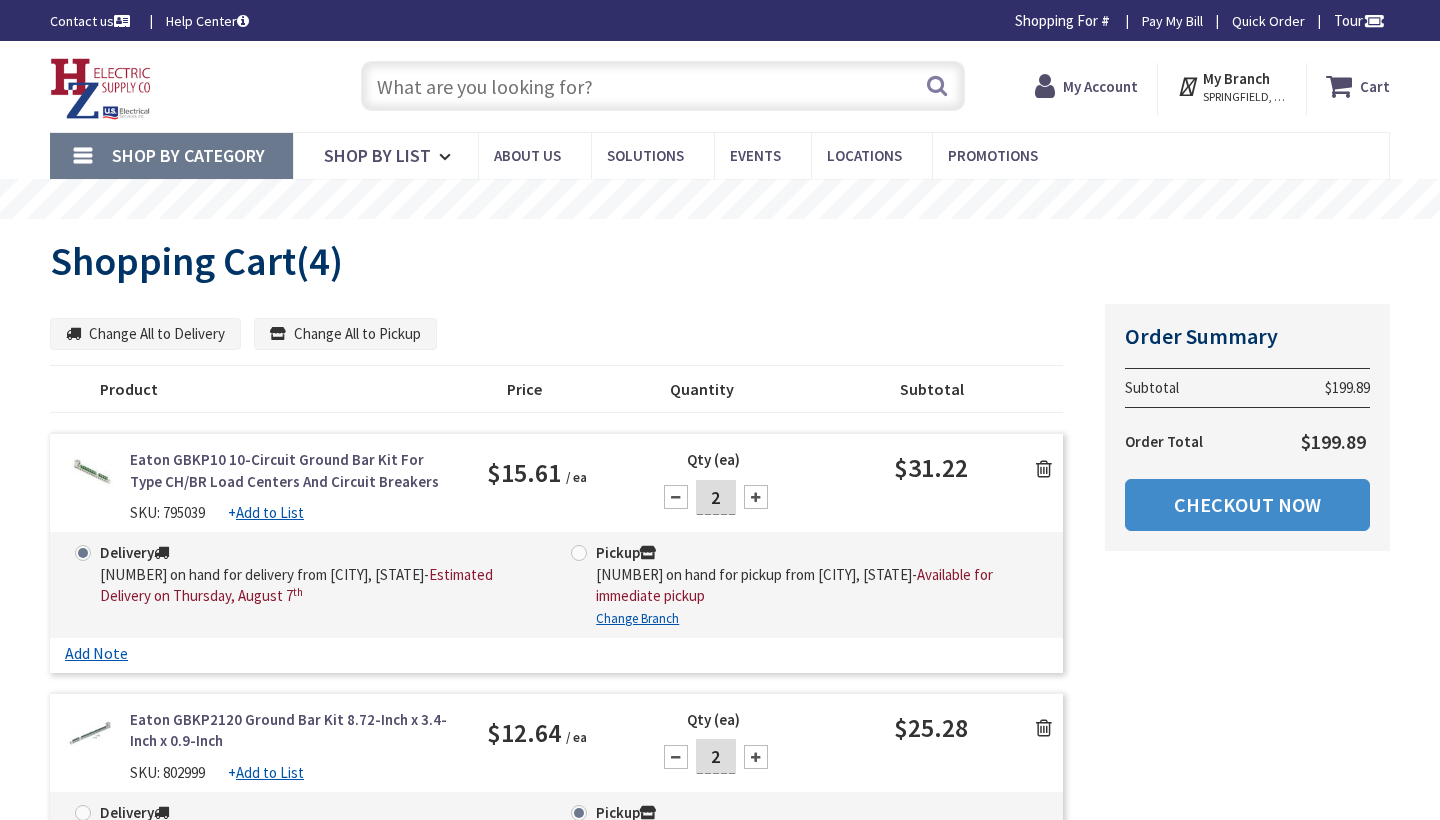 scroll, scrollTop: 0, scrollLeft: 0, axis: both 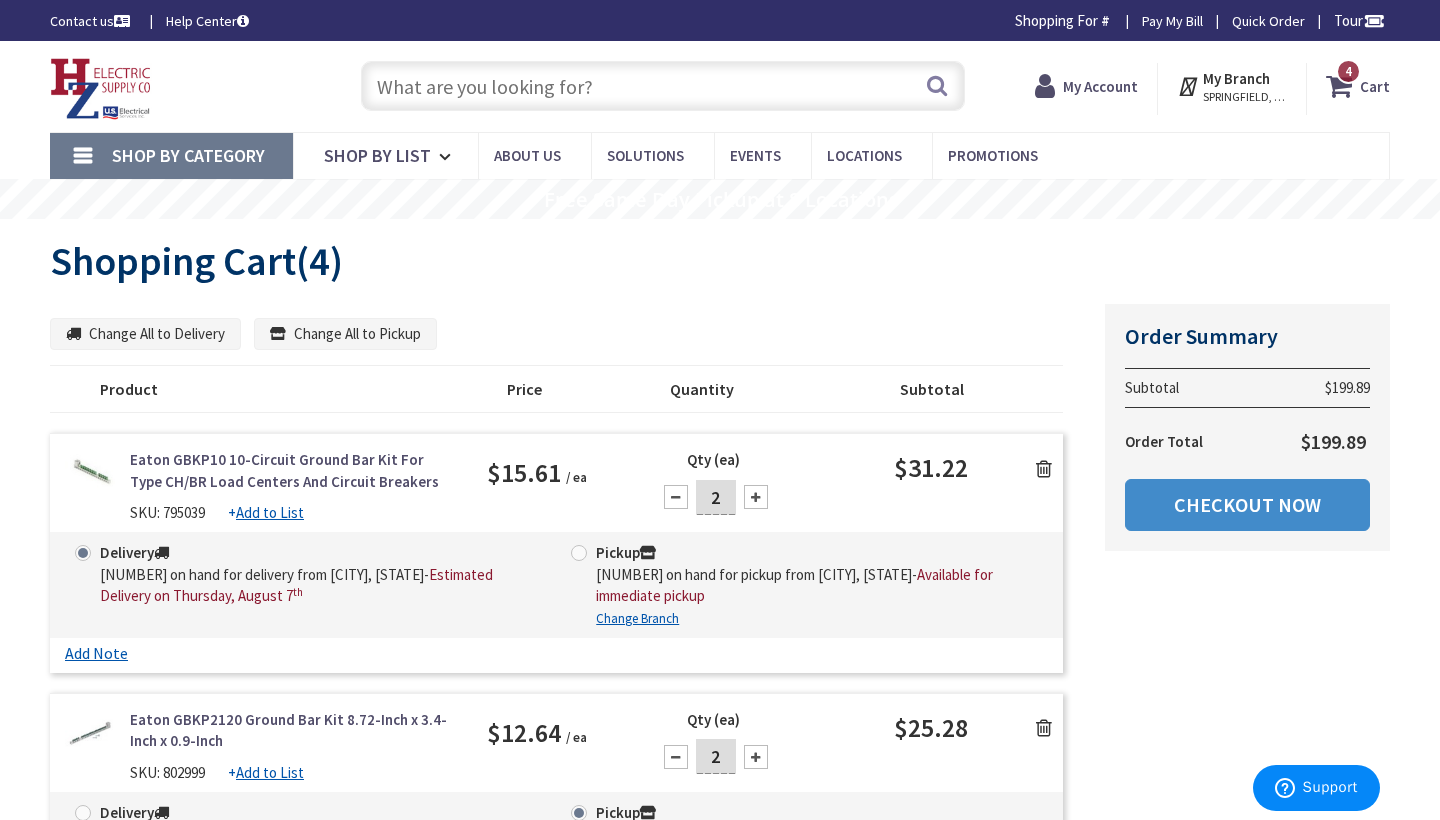 click at bounding box center [579, 553] 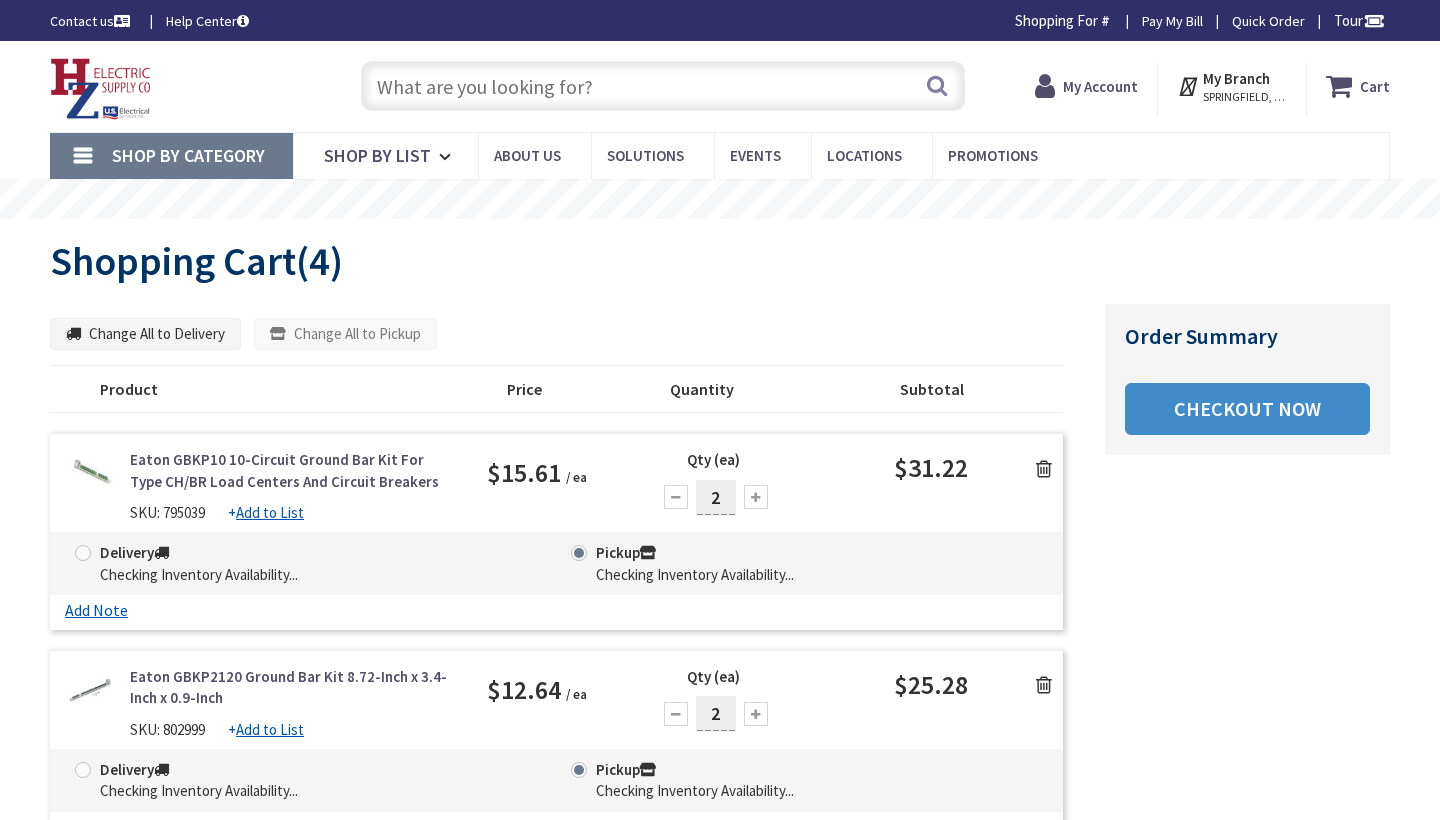 scroll, scrollTop: 0, scrollLeft: 0, axis: both 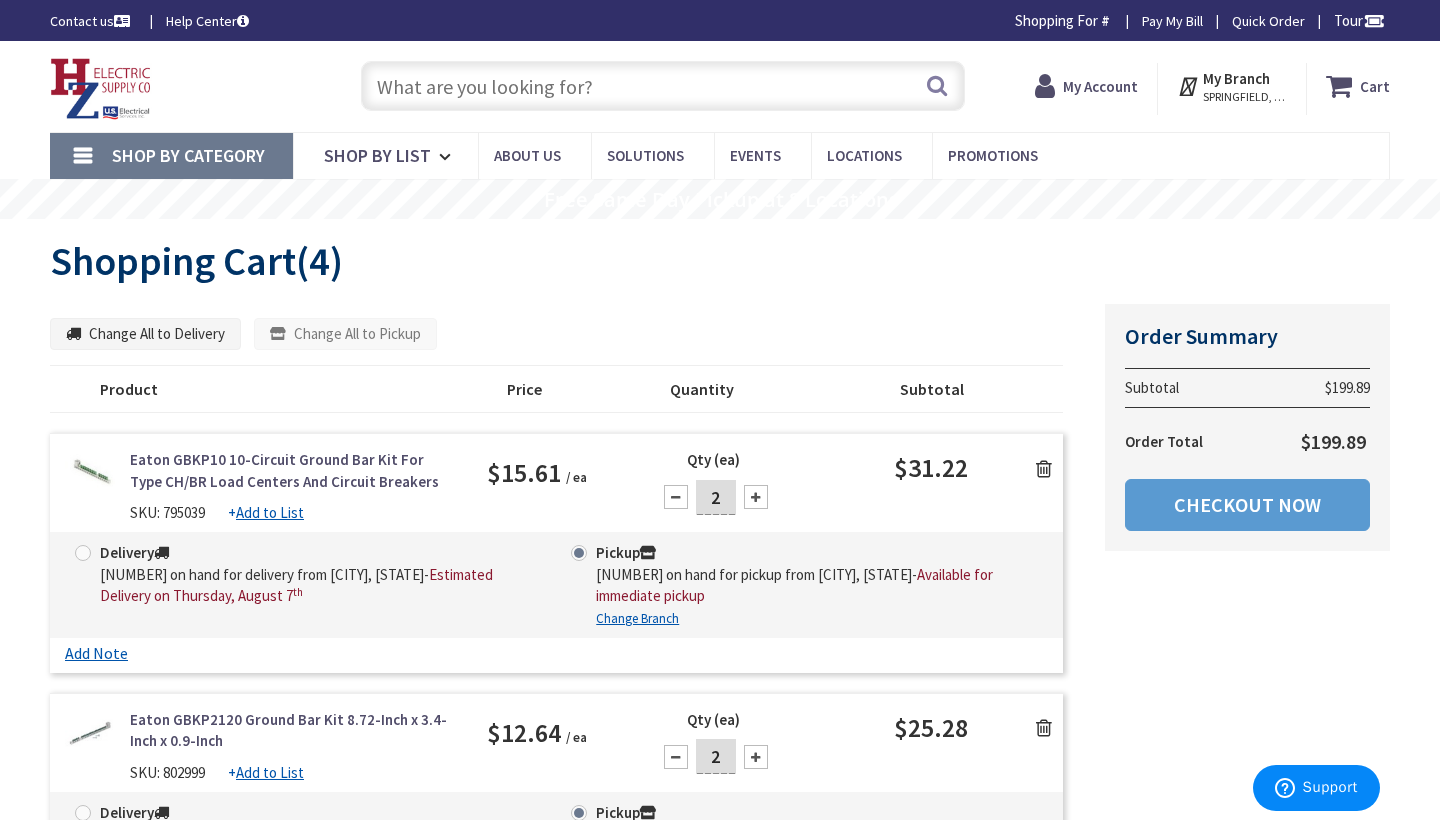 click on "Checkout Now" at bounding box center (1247, 505) 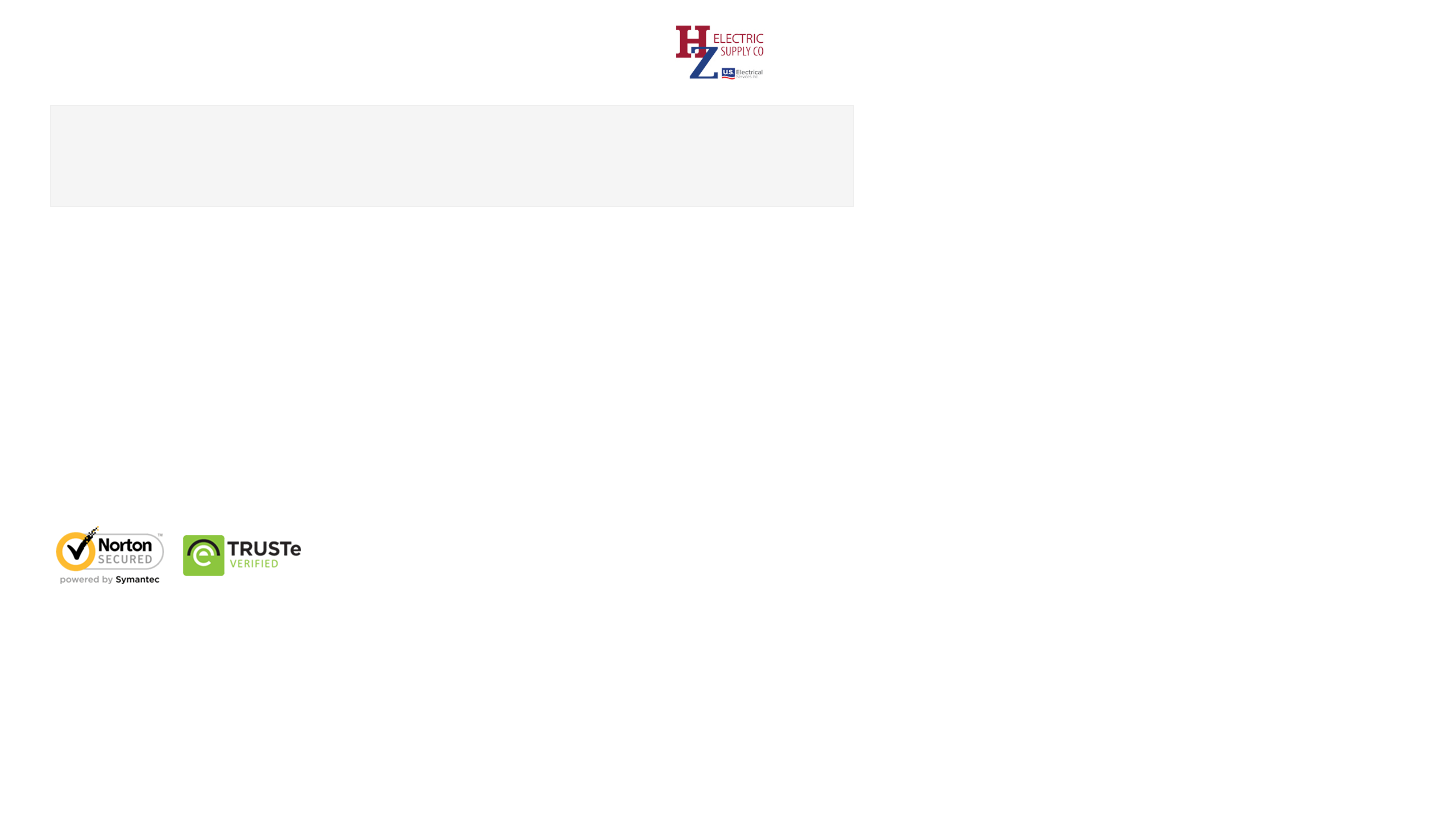 scroll, scrollTop: 0, scrollLeft: 0, axis: both 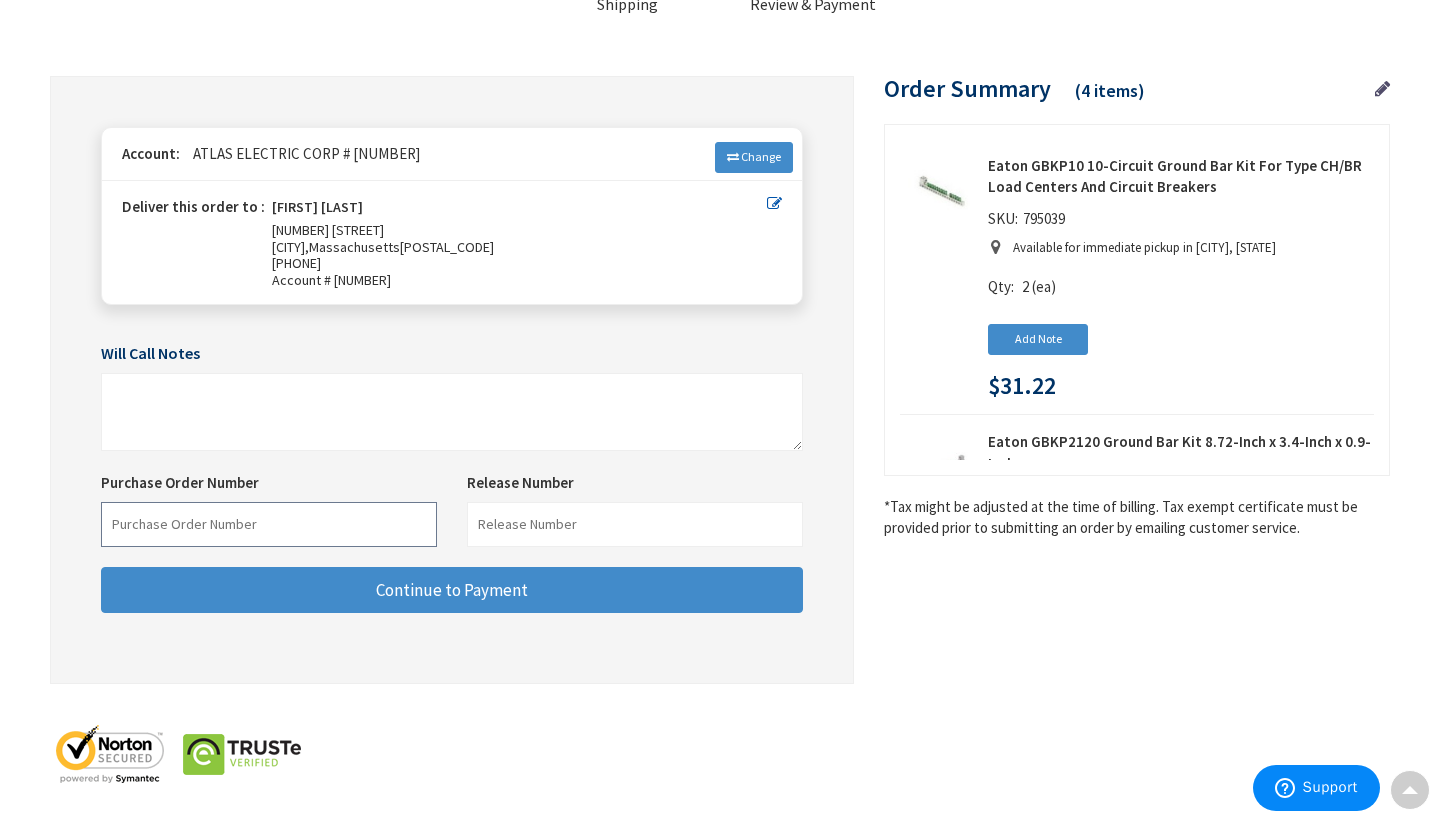 click at bounding box center (269, 524) 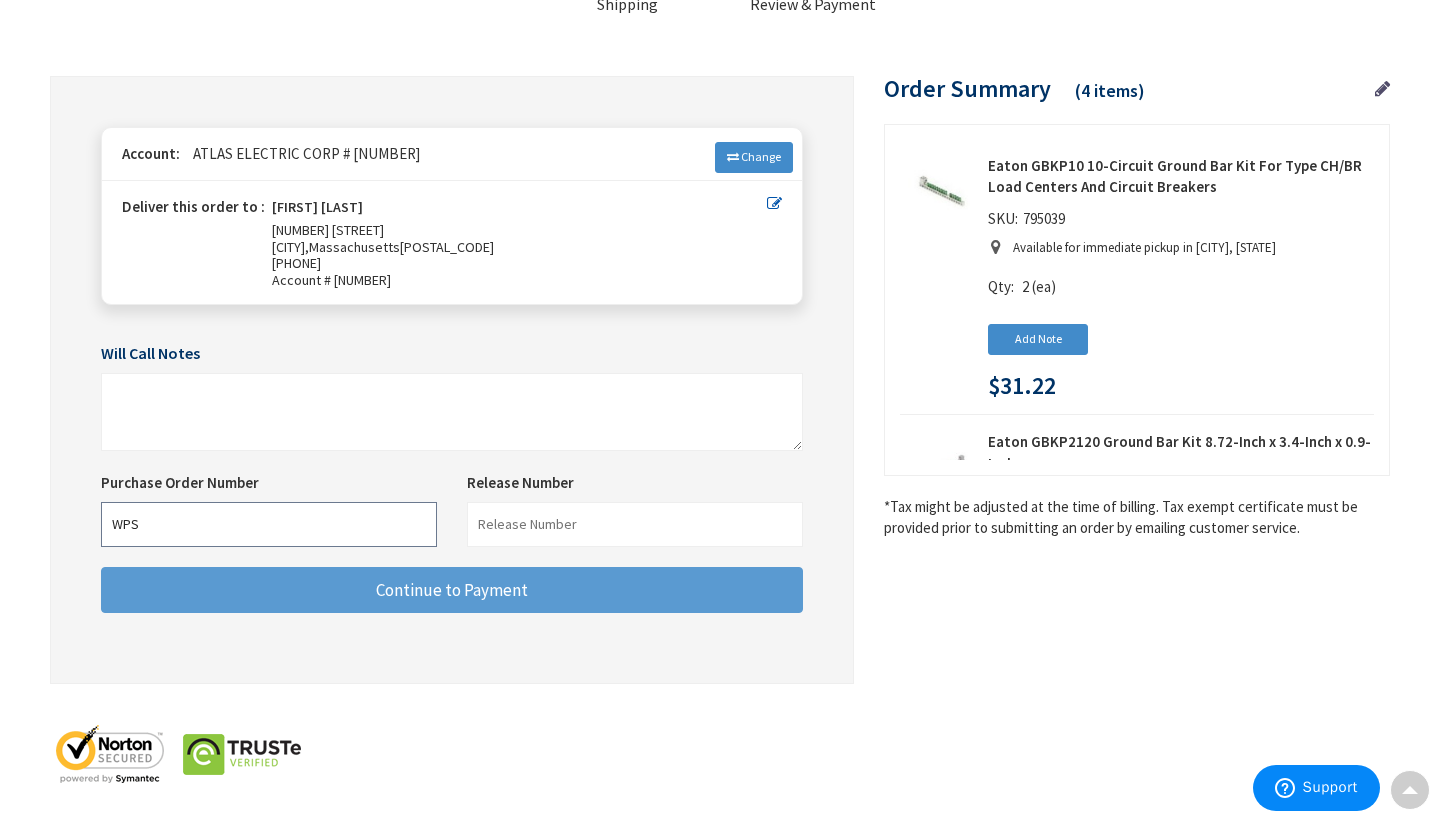 type on "WPS" 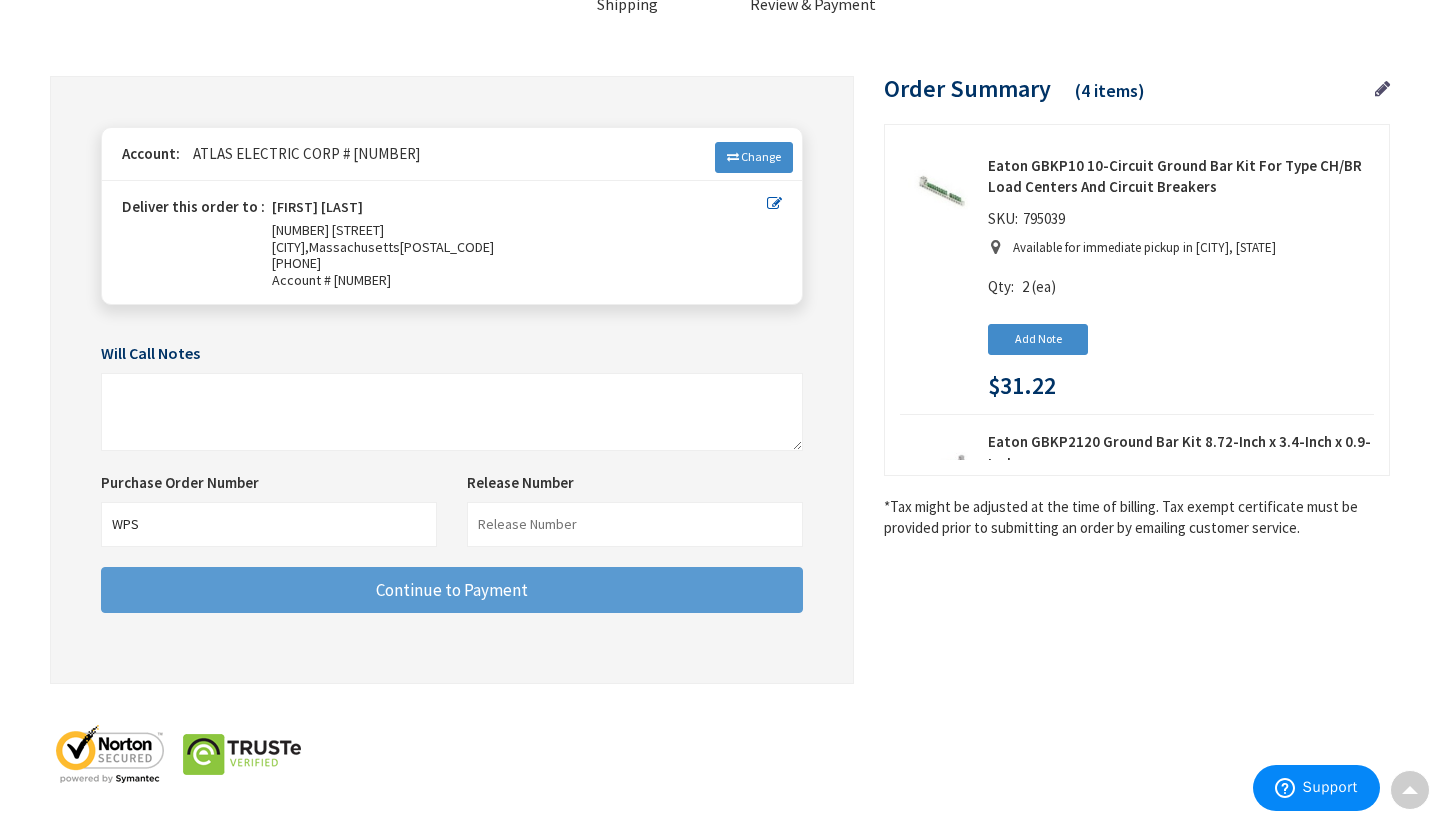 click on "Continue to Payment" at bounding box center (452, 590) 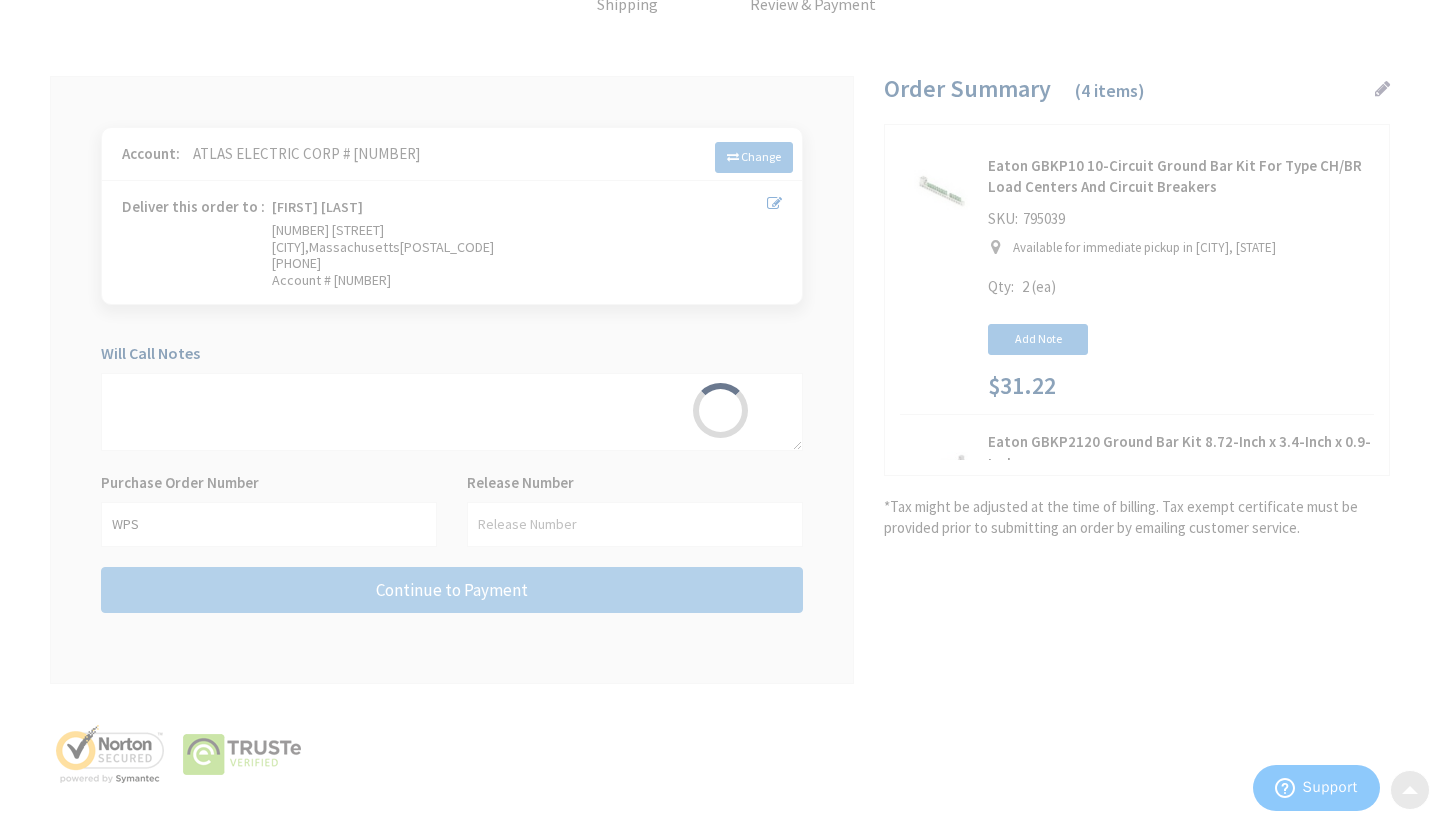 scroll, scrollTop: 0, scrollLeft: 0, axis: both 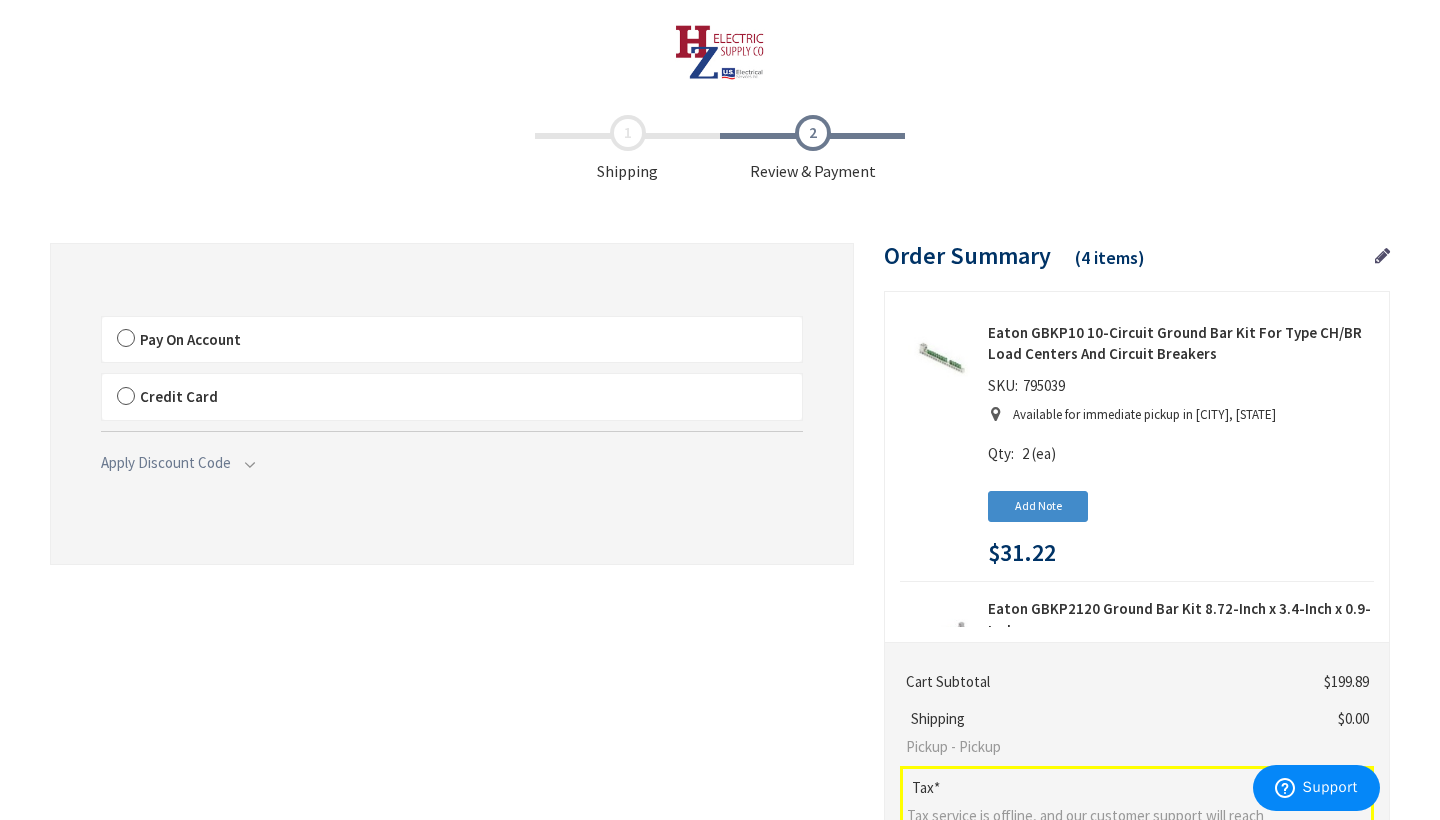 click on "Pay On Account" at bounding box center (452, 340) 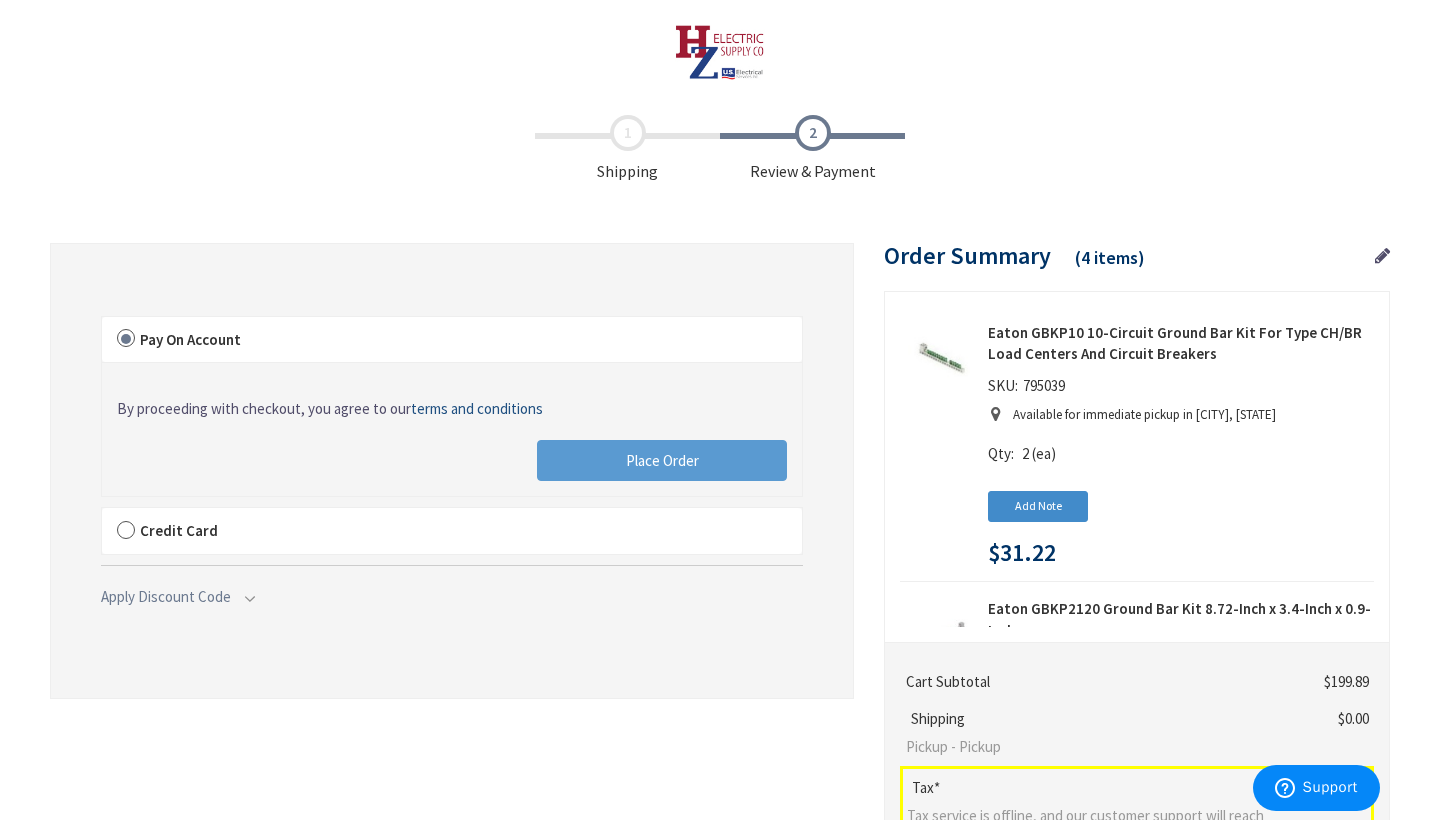 click on "Place Order" at bounding box center (662, 461) 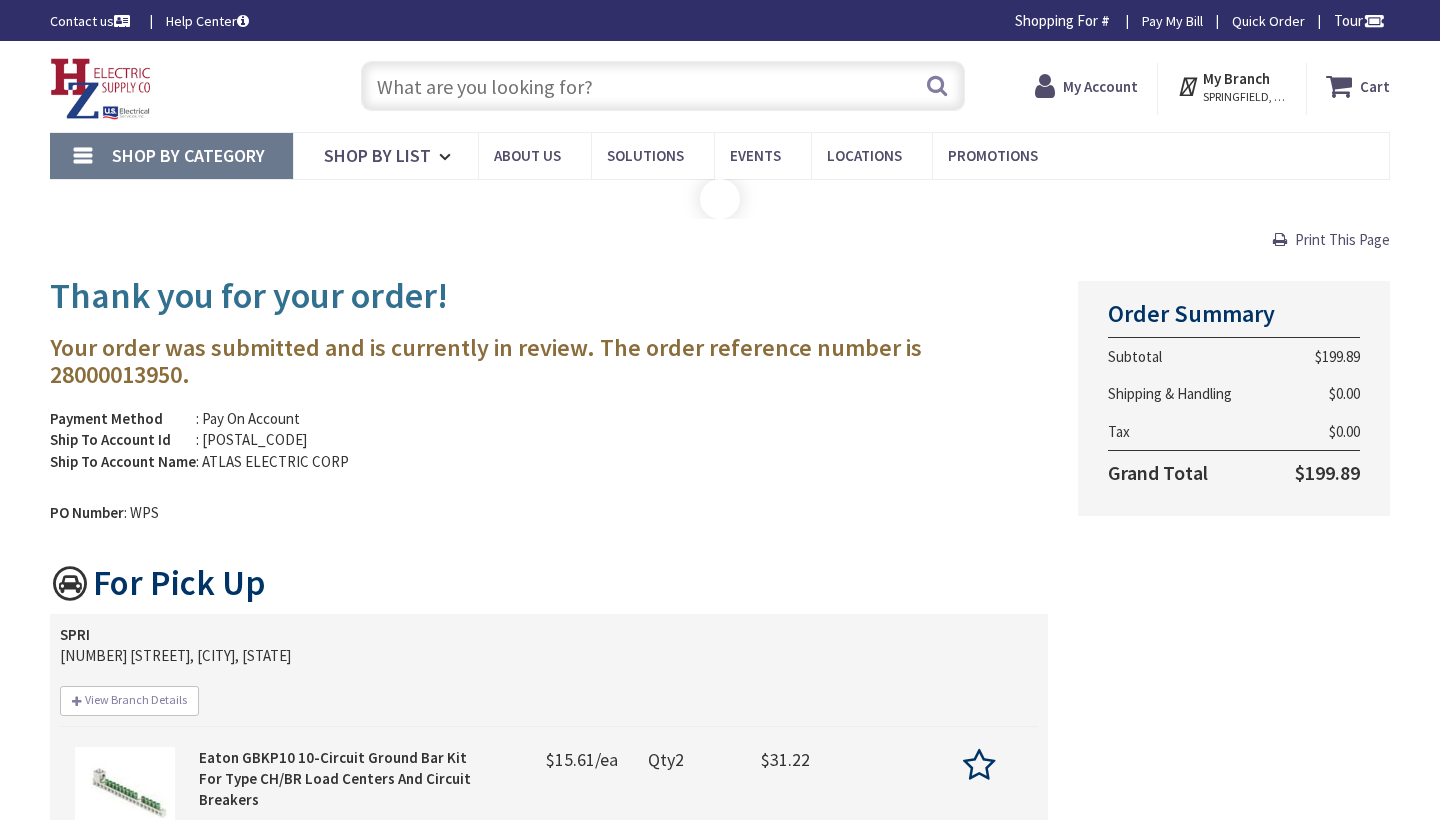scroll, scrollTop: 0, scrollLeft: 0, axis: both 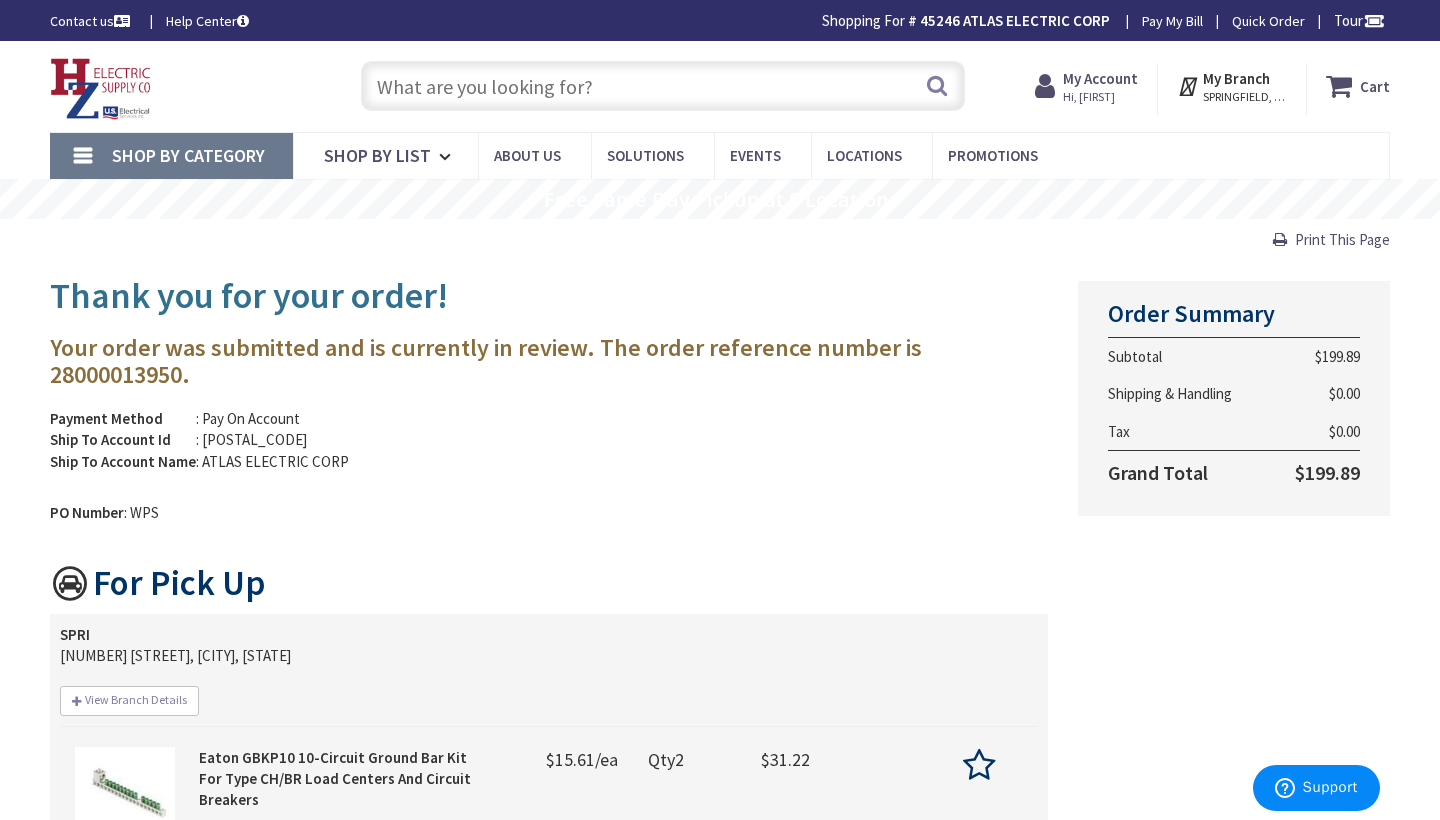 click at bounding box center [663, 86] 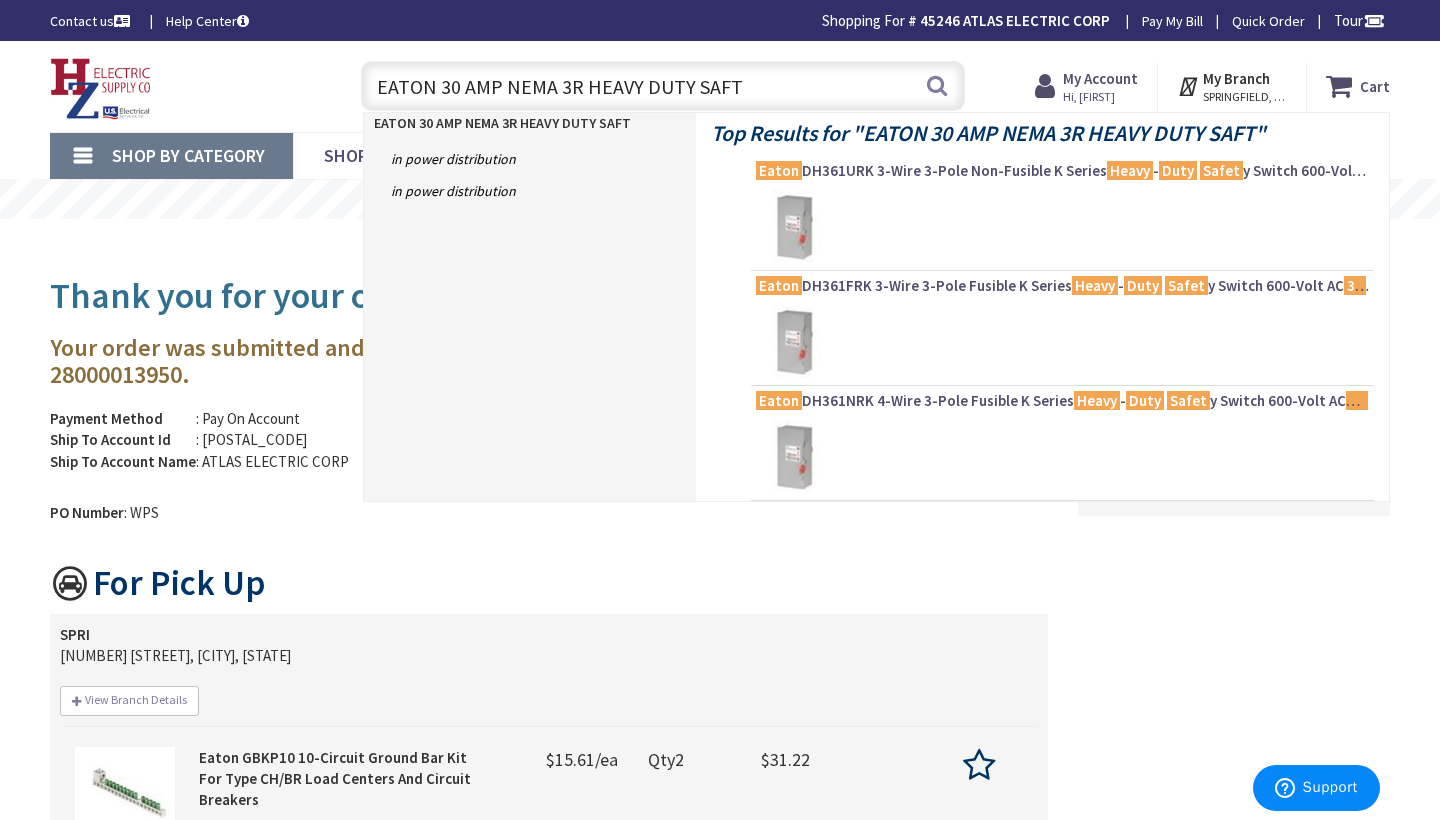 type on "EATON 30 AMP NEMA 3R HEAVY DUTY SAFTY" 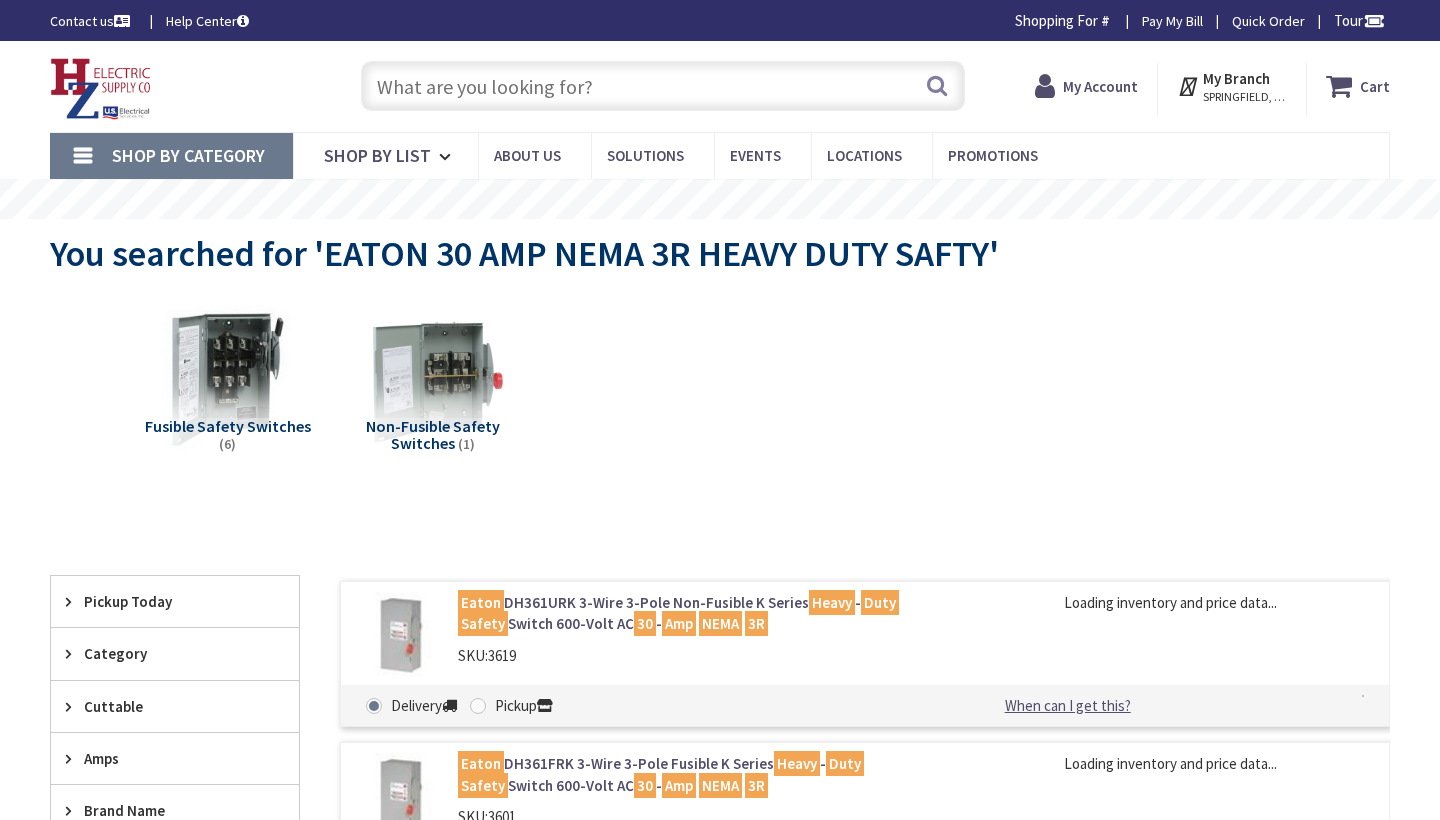 scroll, scrollTop: 0, scrollLeft: 0, axis: both 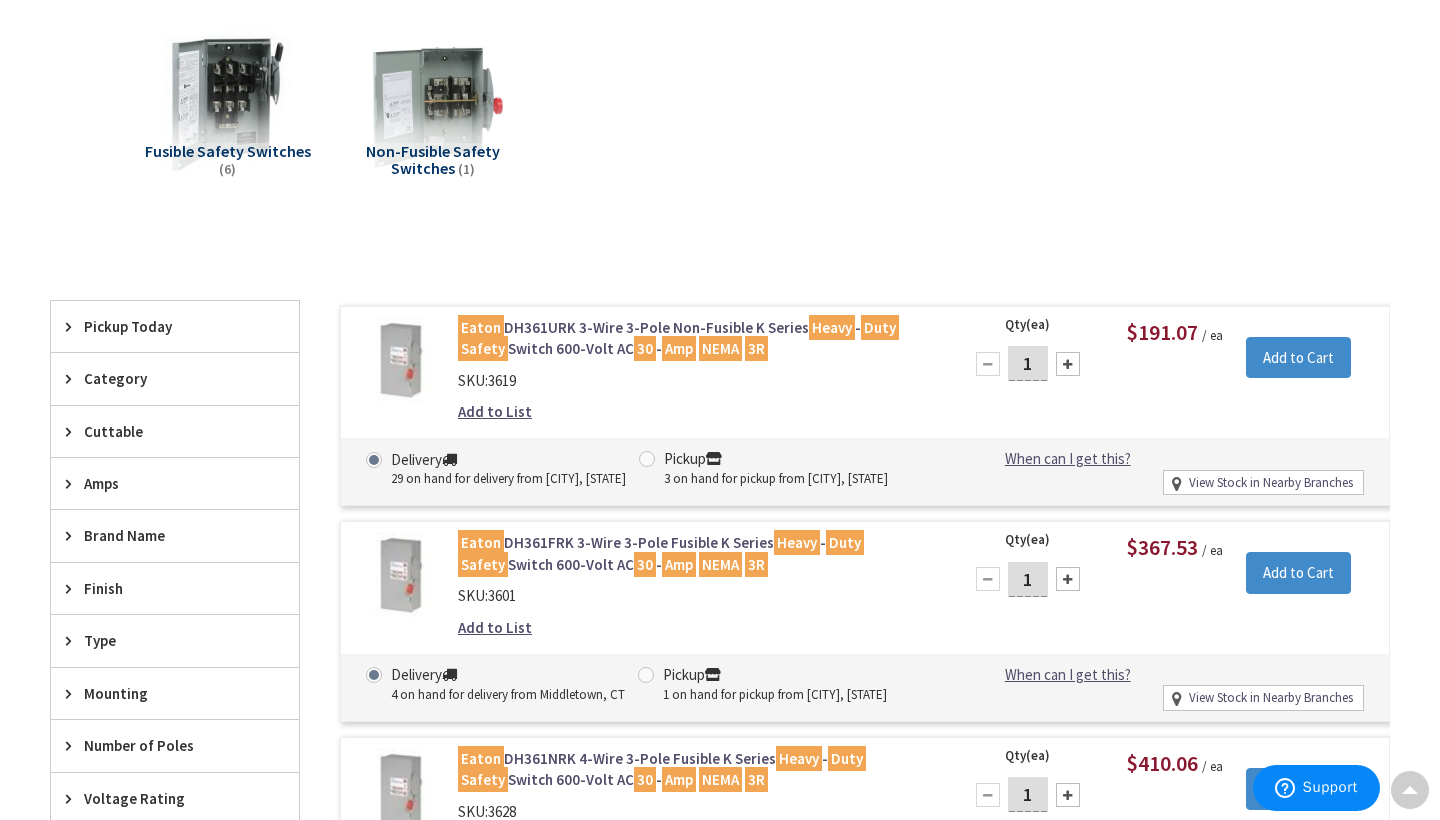 click at bounding box center (647, 459) 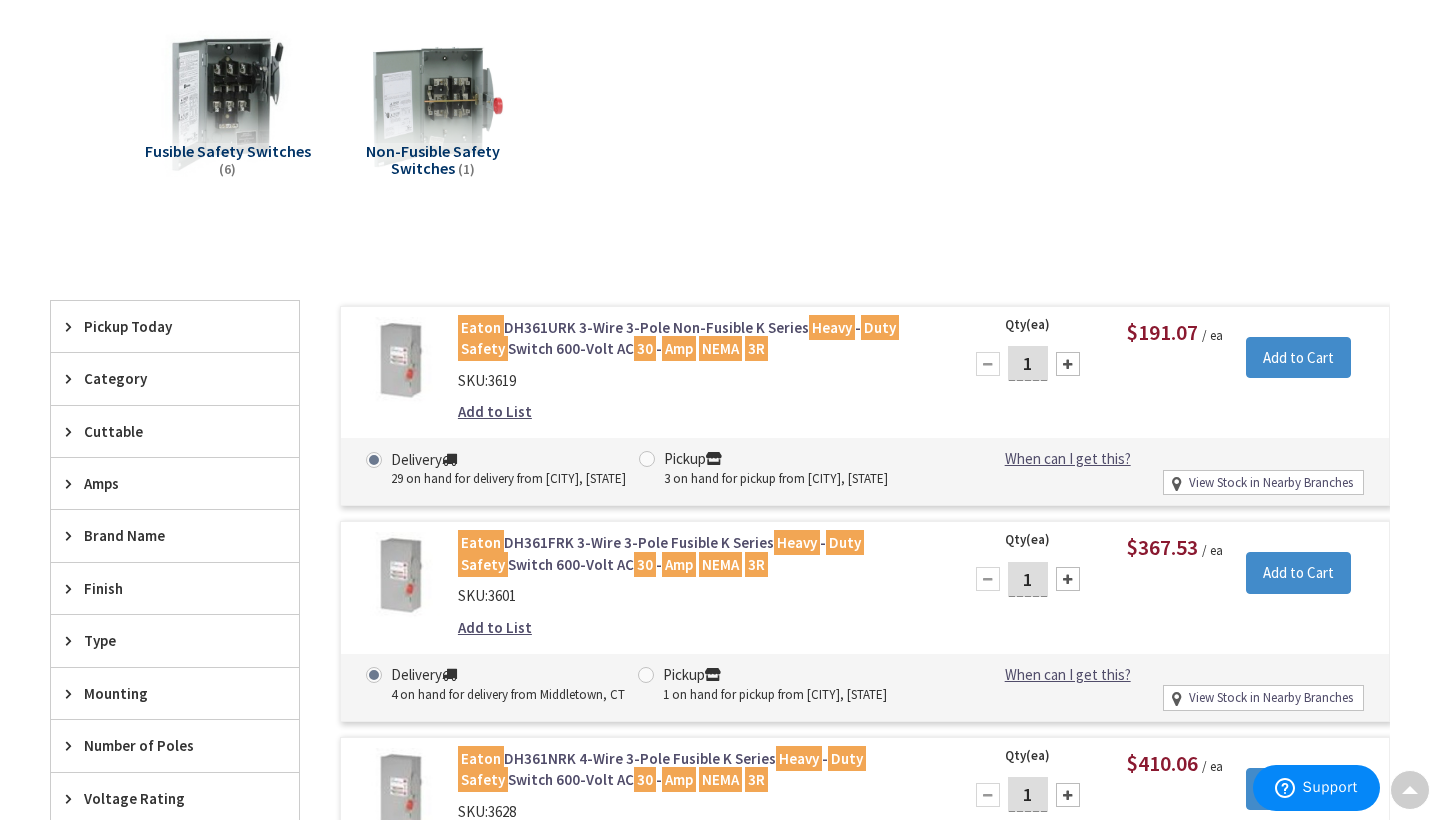 click on "Pickup
3 on hand for pickup from Springfield, MA" at bounding box center (650, 458) 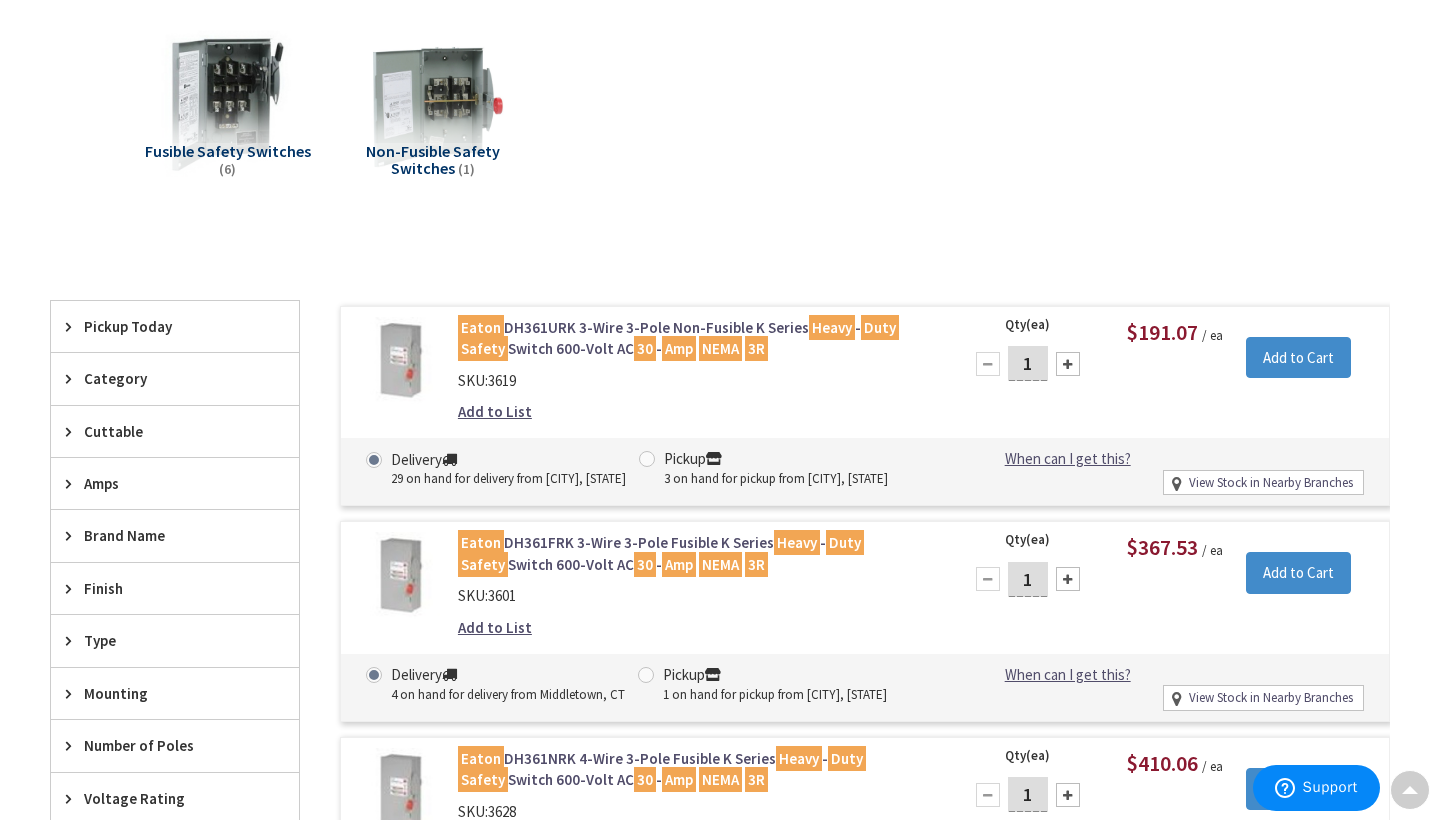 radio on "true" 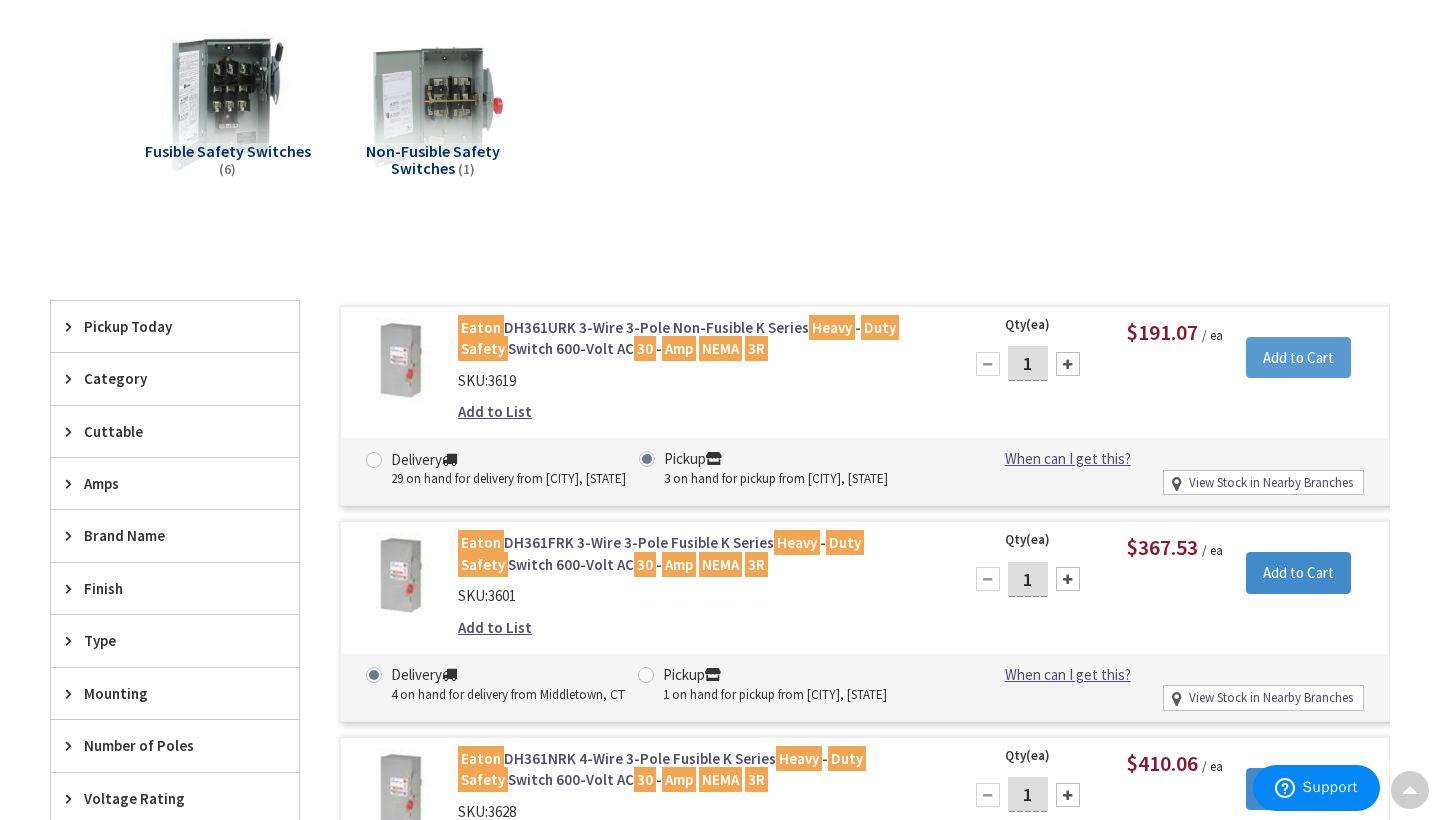 click on "Add to Cart" at bounding box center (1298, 358) 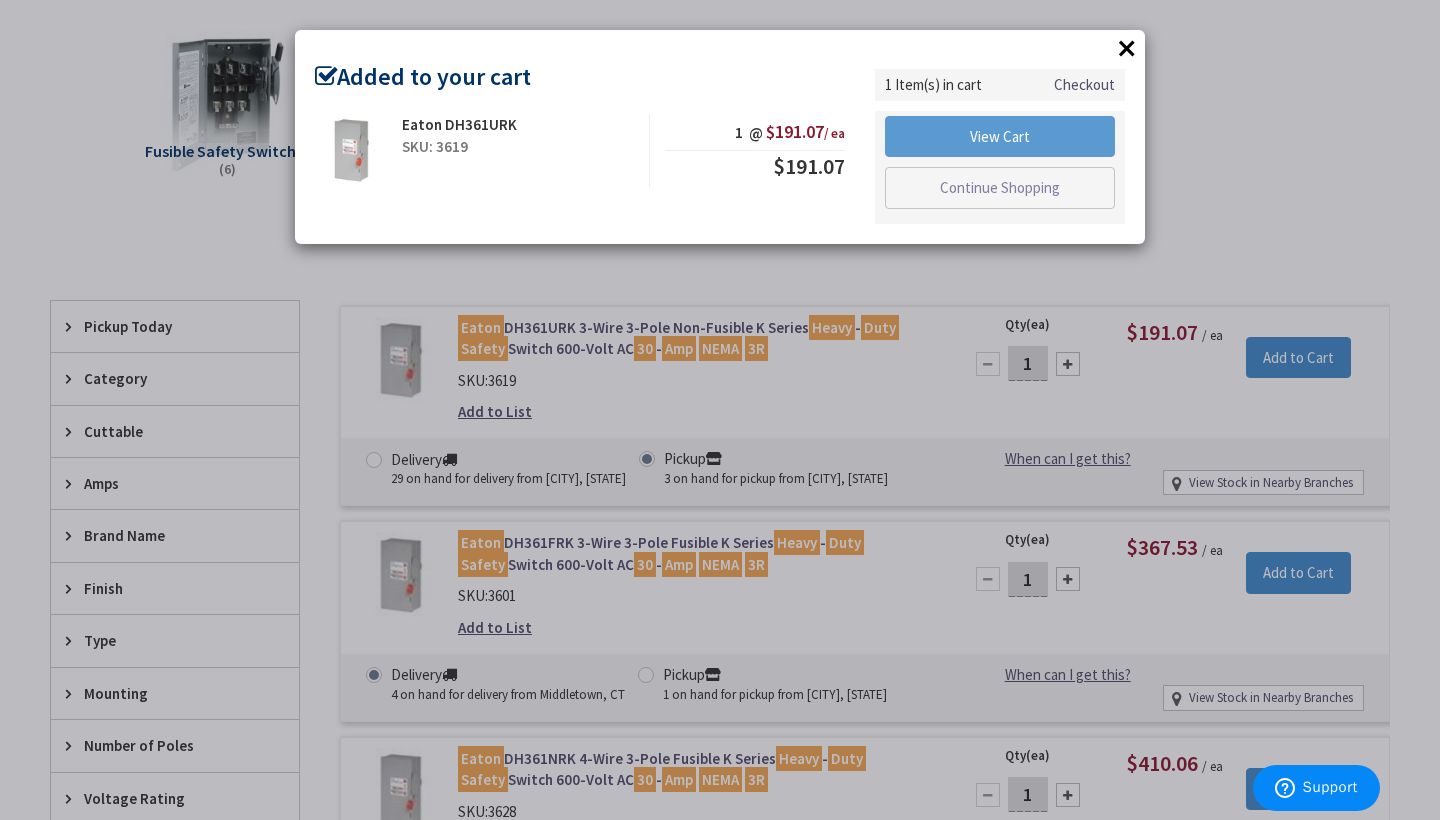click on "View Cart" at bounding box center (1000, 137) 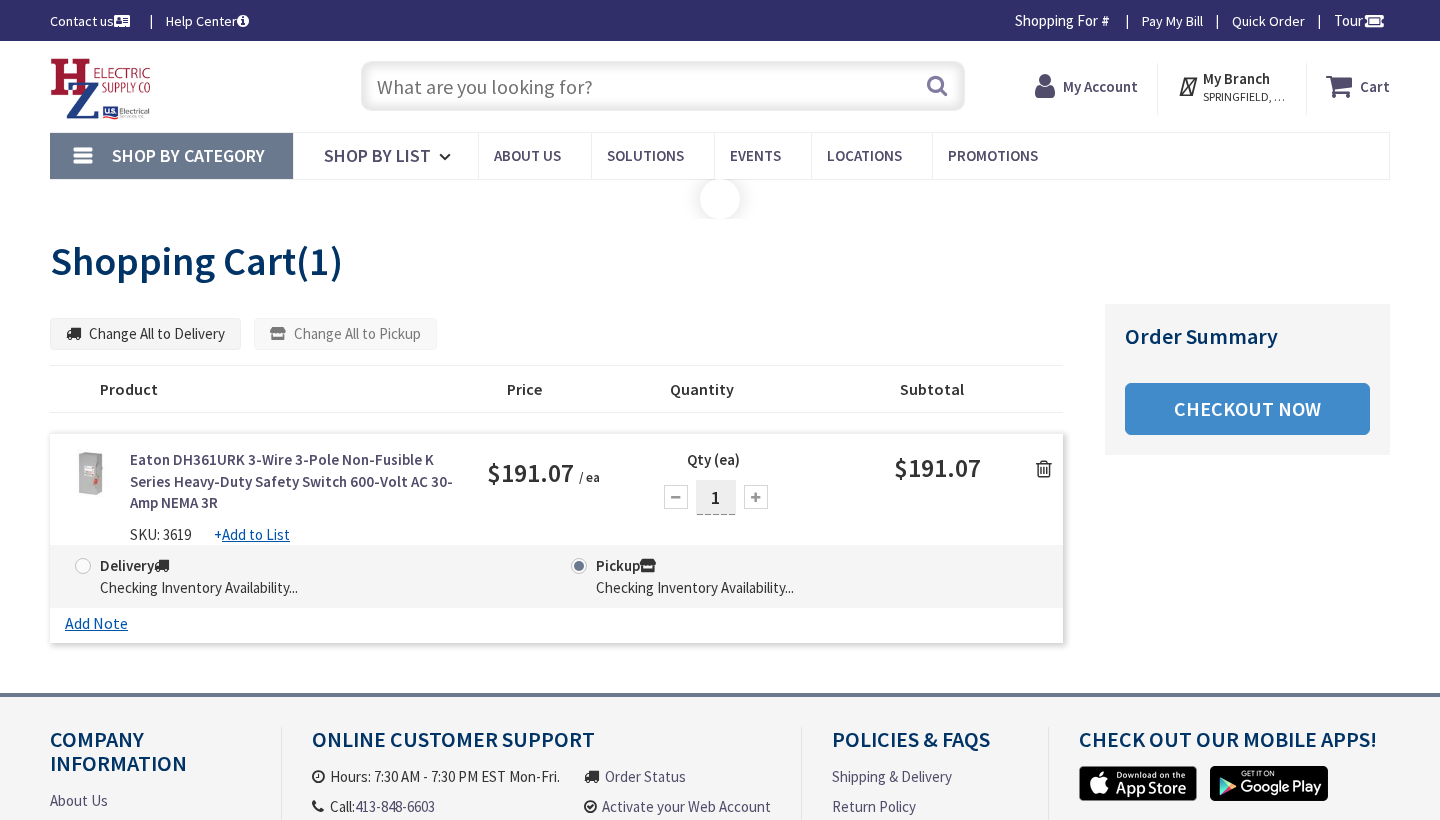 scroll, scrollTop: 0, scrollLeft: 0, axis: both 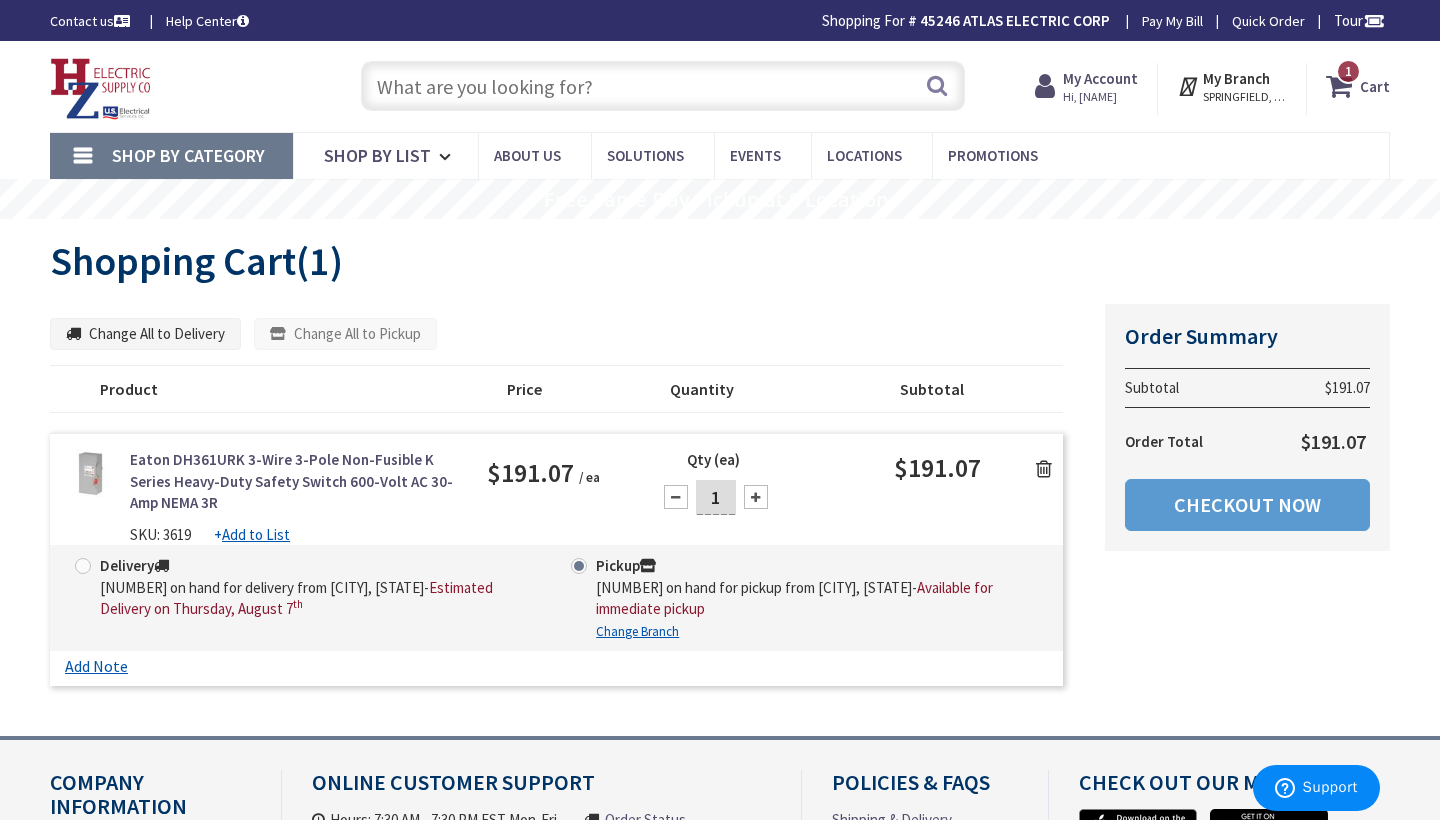click on "Checkout Now" at bounding box center [1247, 505] 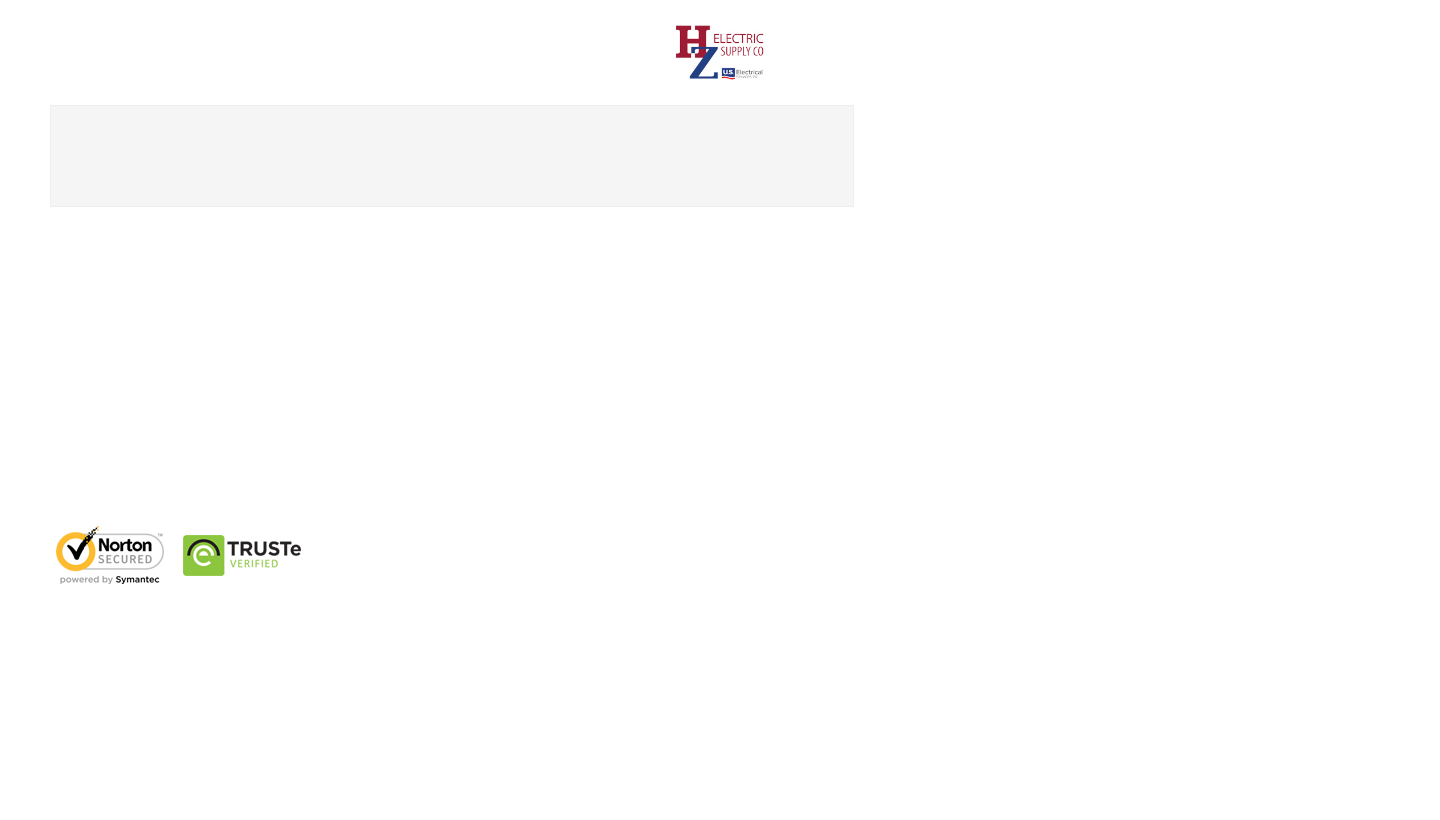 scroll, scrollTop: 0, scrollLeft: 0, axis: both 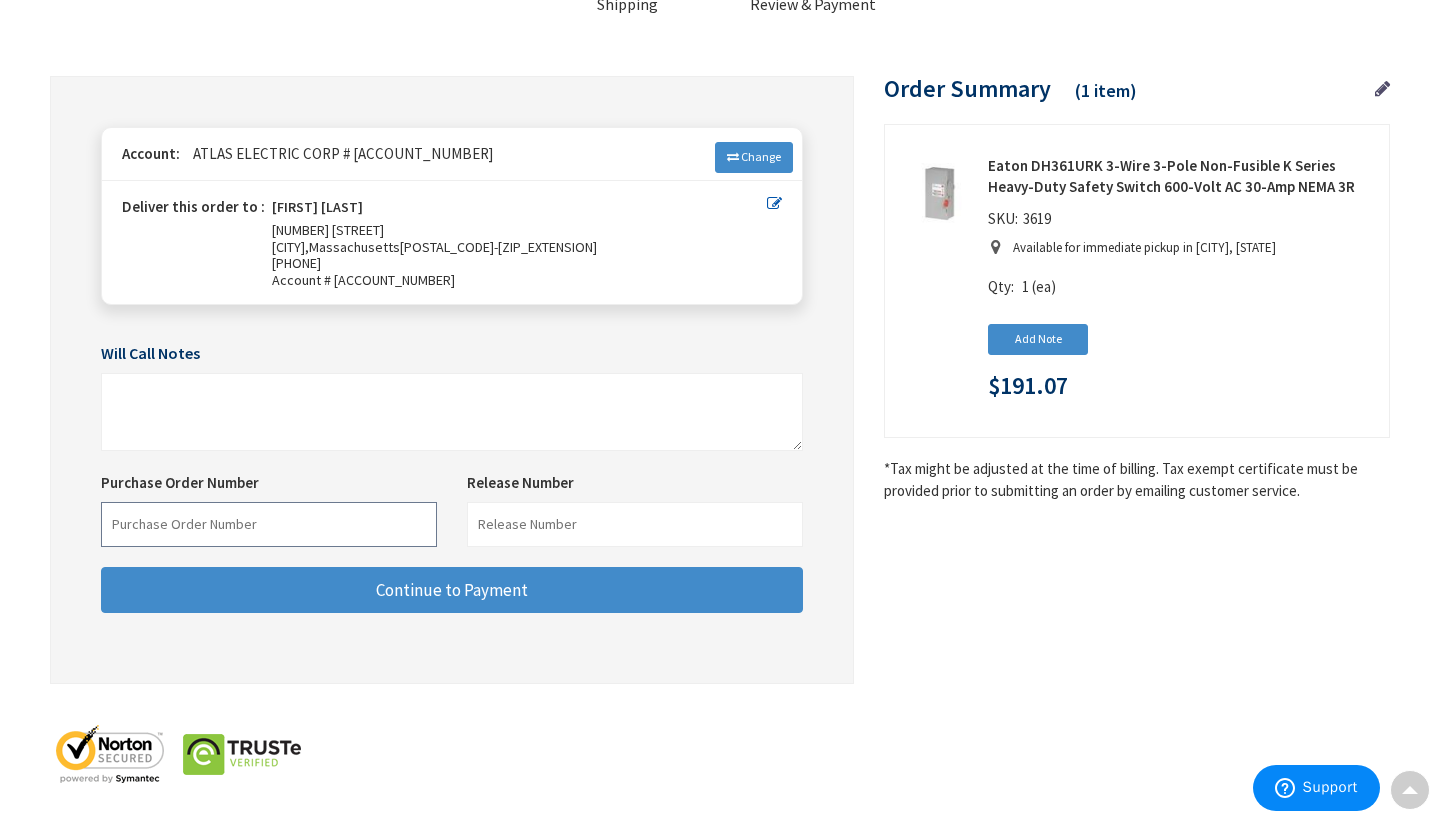 click at bounding box center [269, 524] 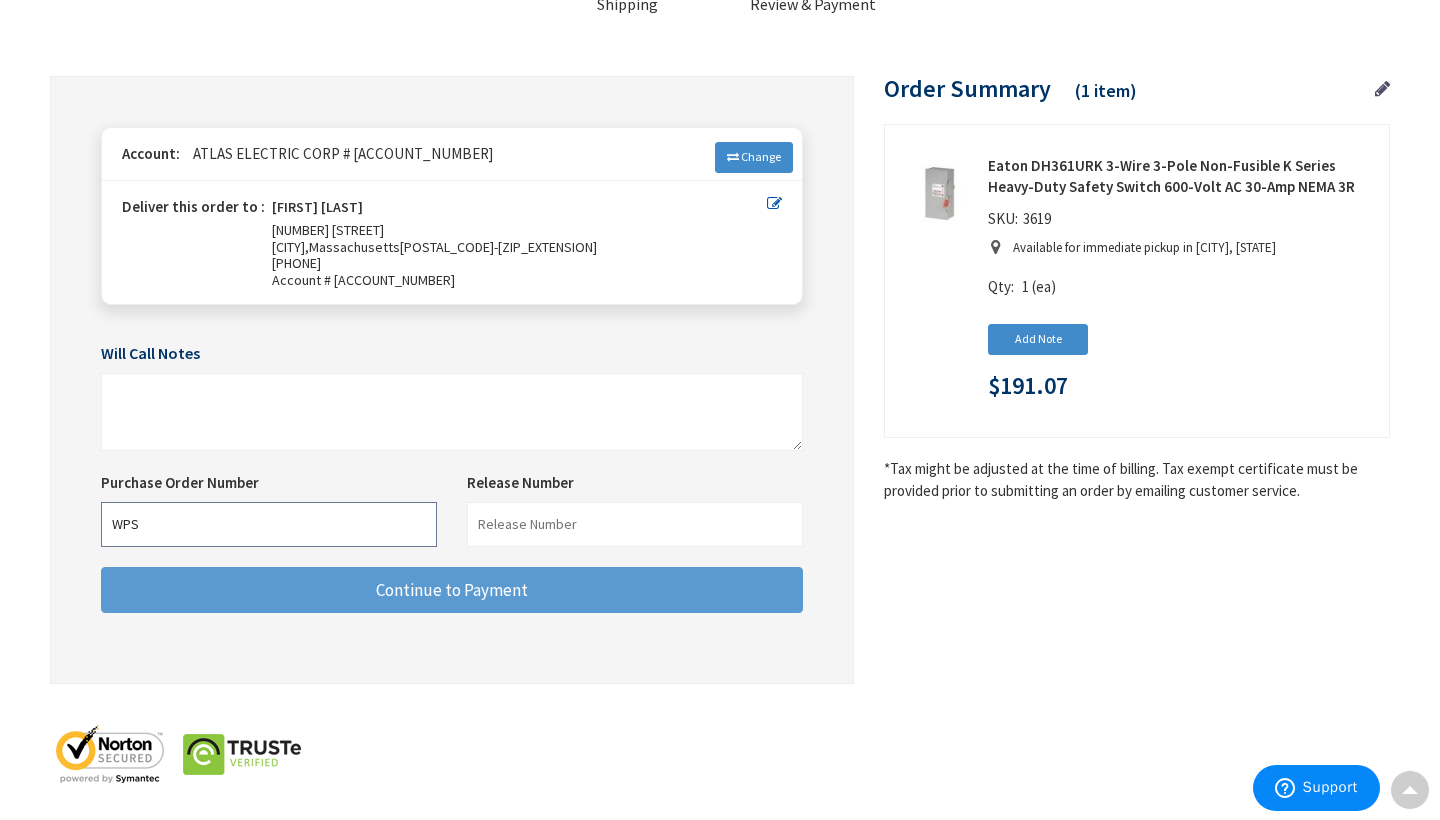 type on "WPS" 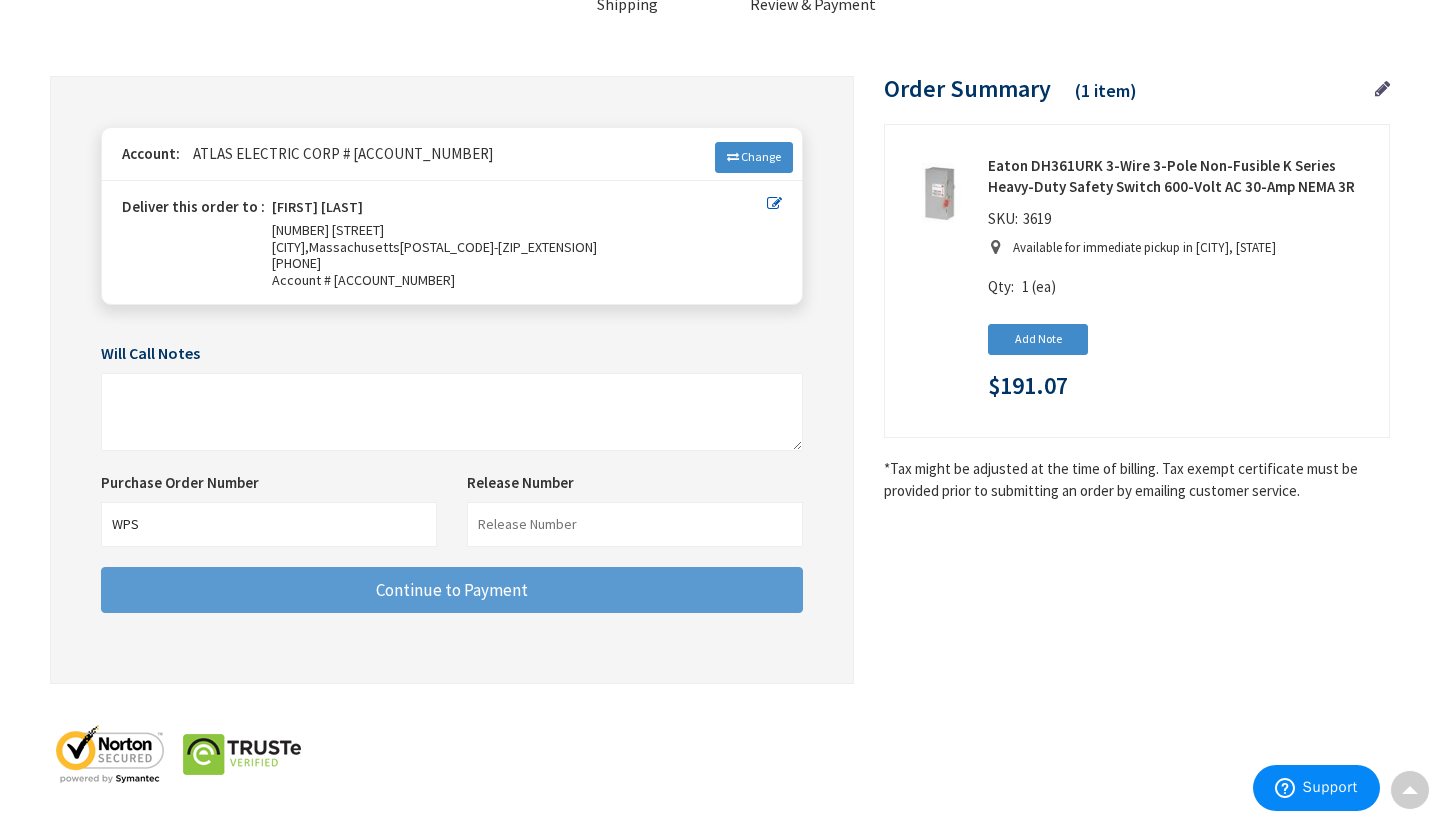 click on "Continue to Payment" at bounding box center (452, 590) 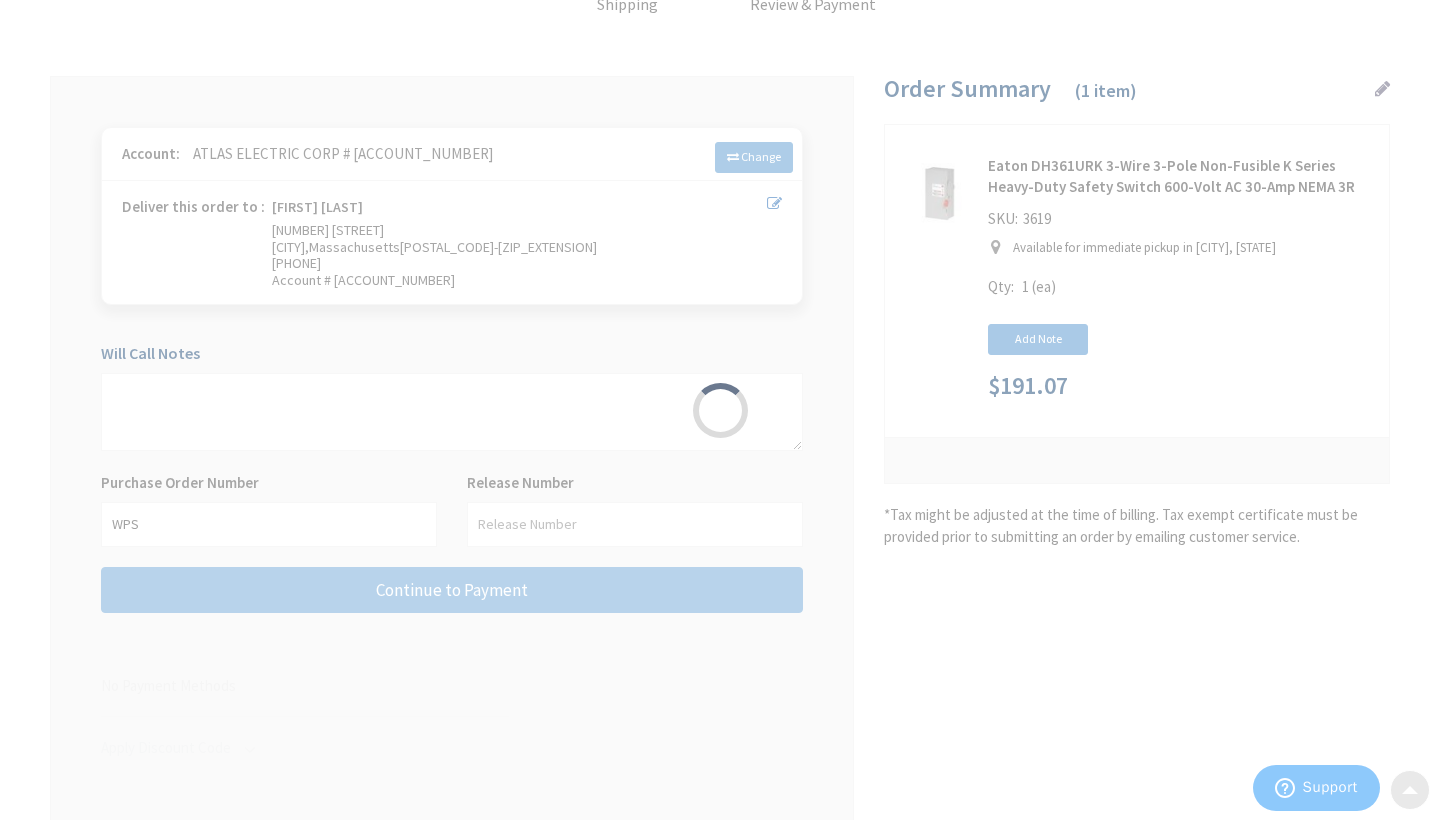 scroll, scrollTop: 0, scrollLeft: 0, axis: both 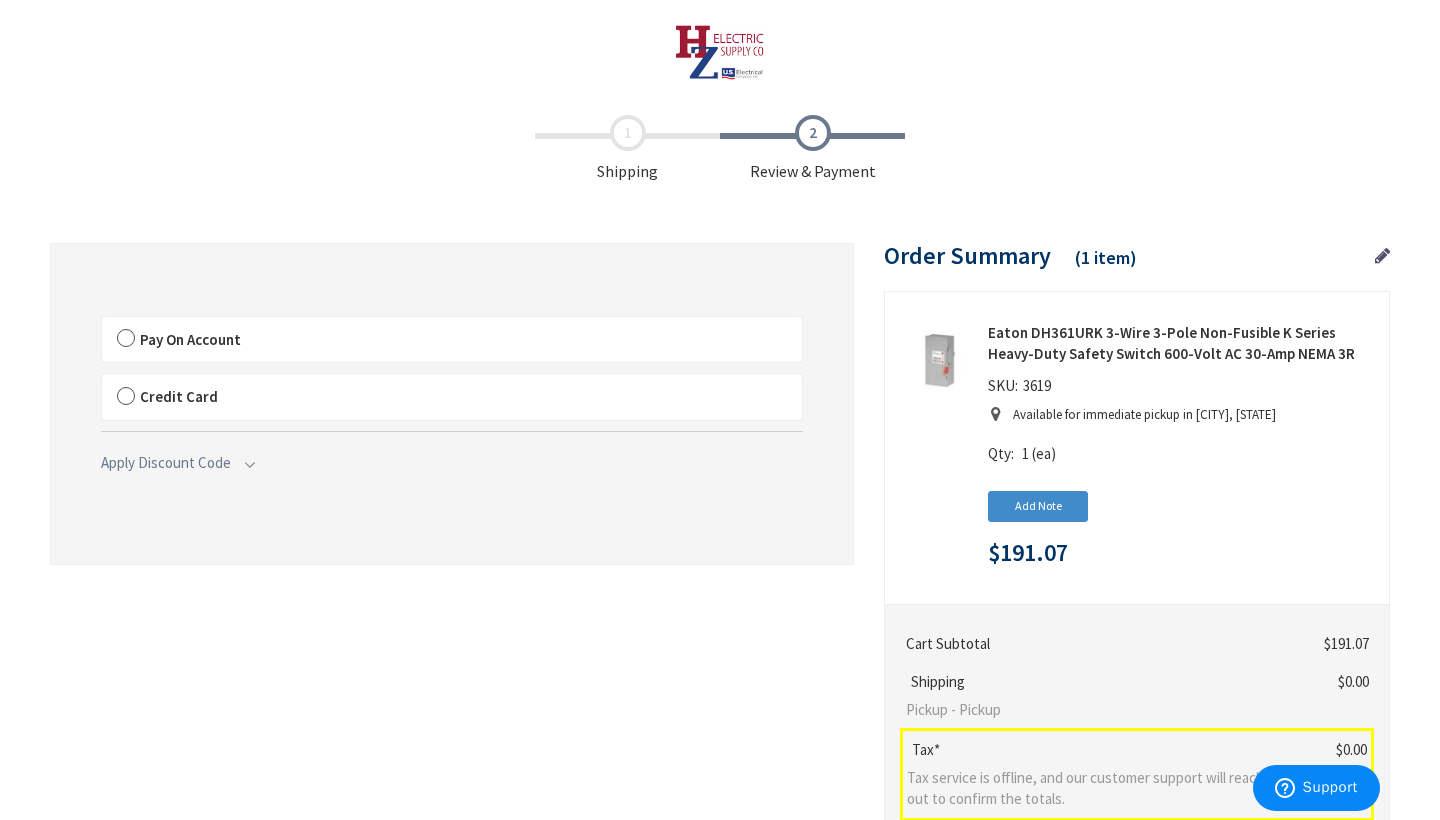 click on "Pay On Account" at bounding box center (452, 340) 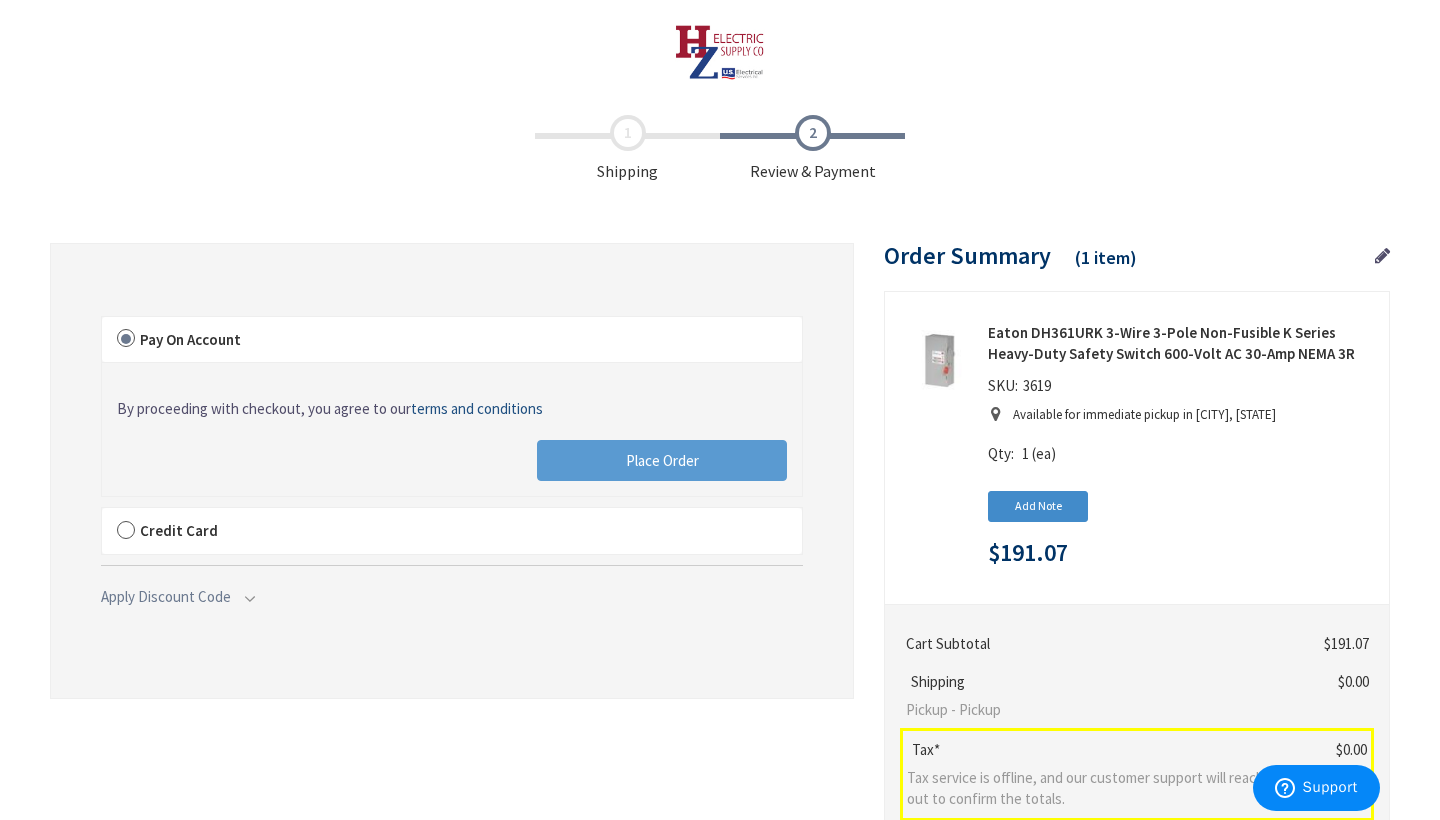 click on "Place Order" at bounding box center [662, 461] 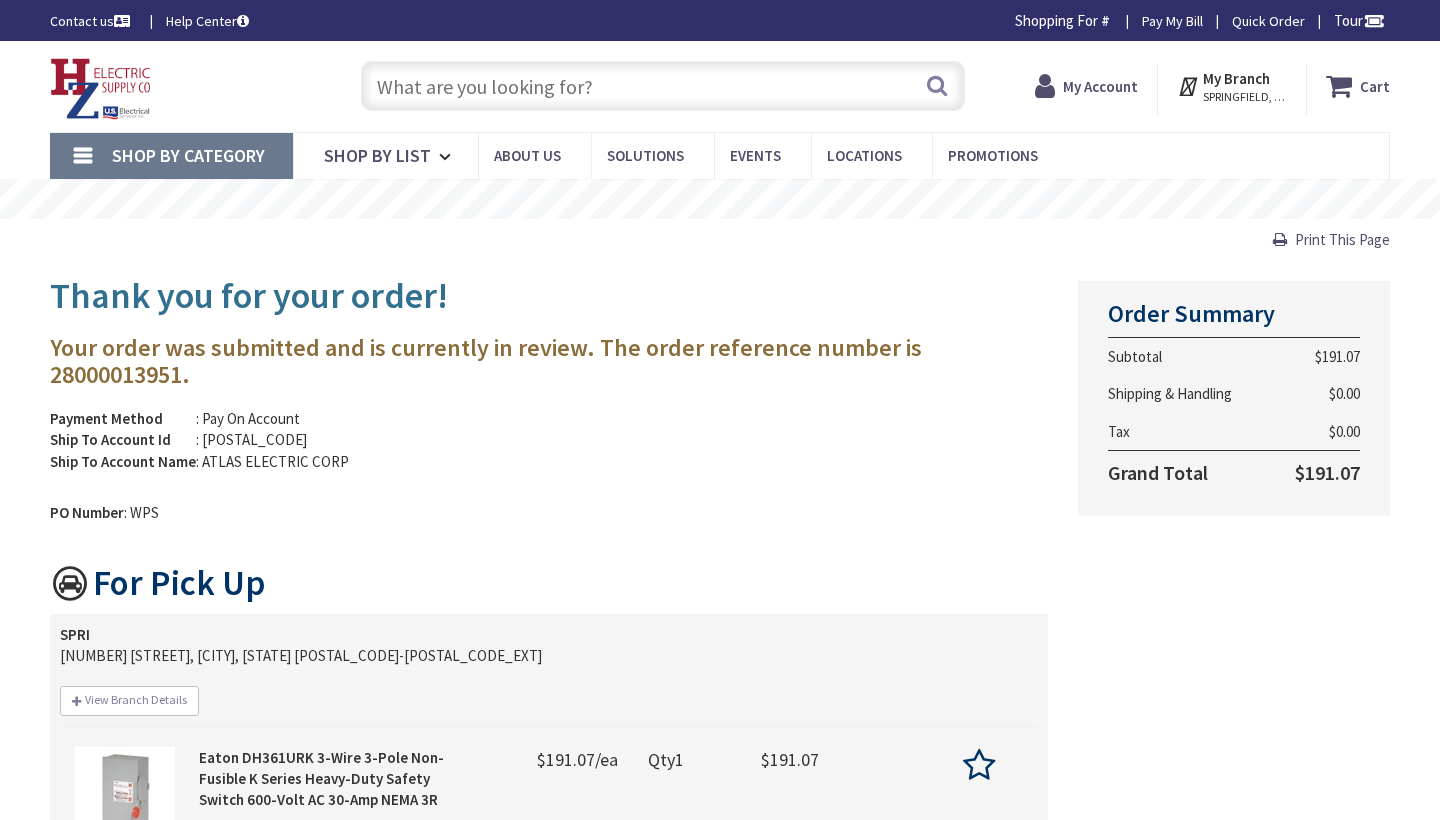 scroll, scrollTop: 0, scrollLeft: 0, axis: both 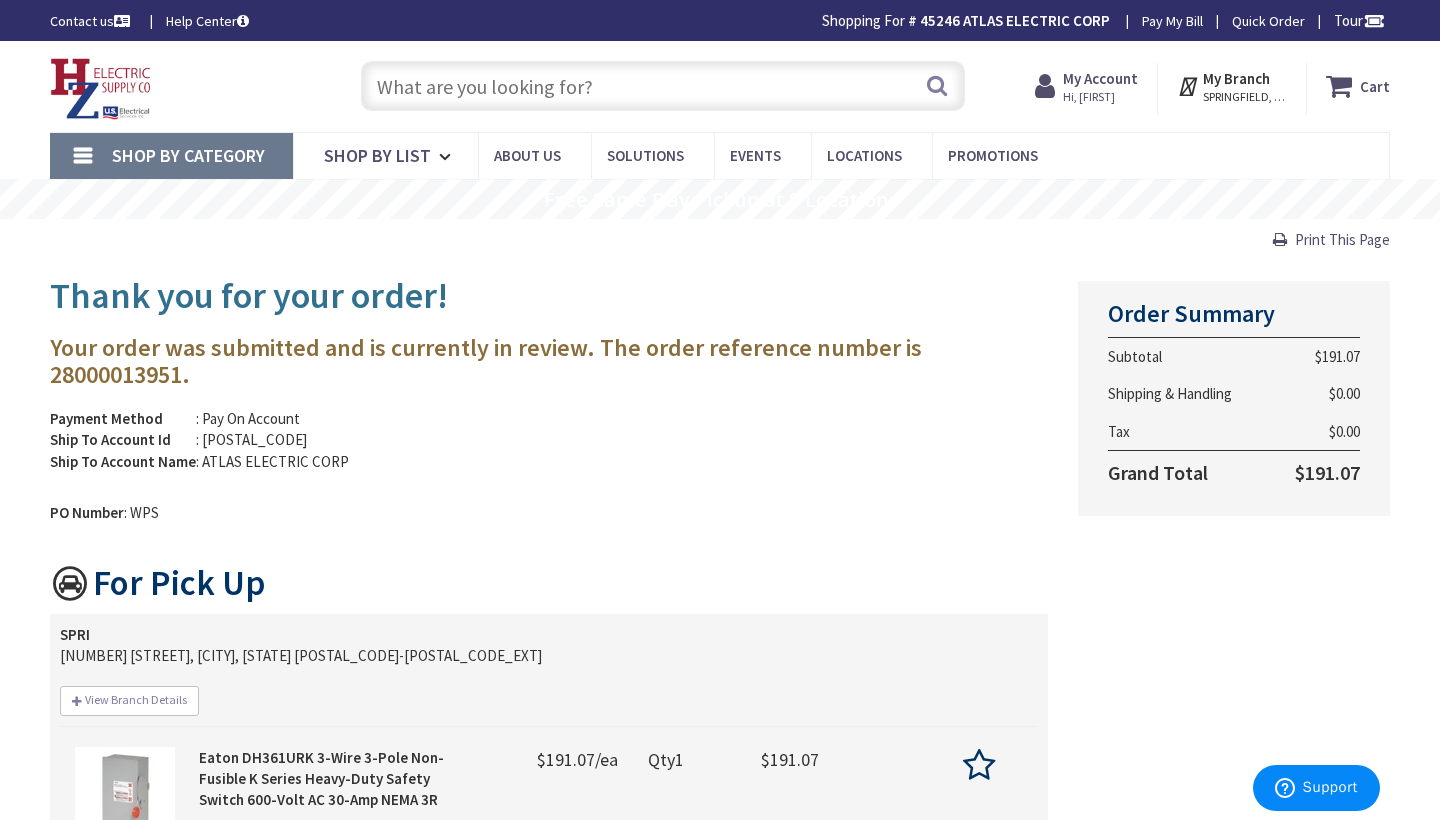 click at bounding box center [663, 86] 